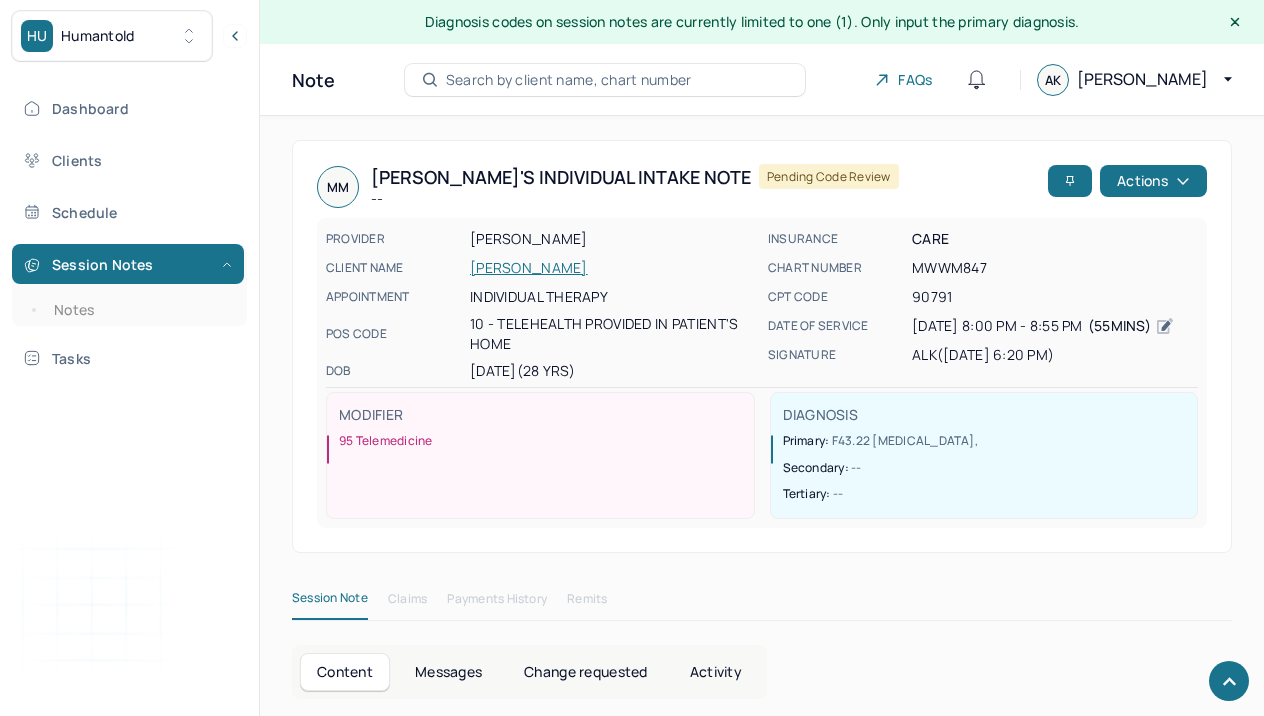 scroll, scrollTop: 9765, scrollLeft: 0, axis: vertical 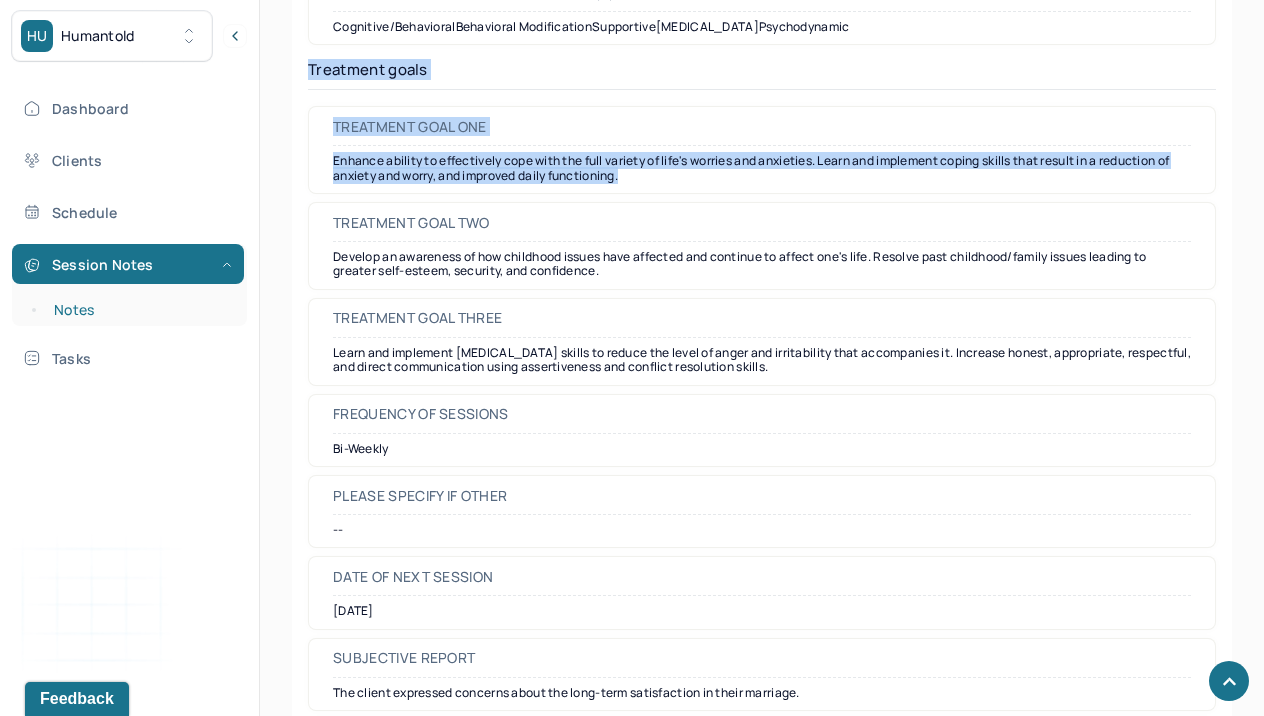 click on "Notes" at bounding box center [139, 310] 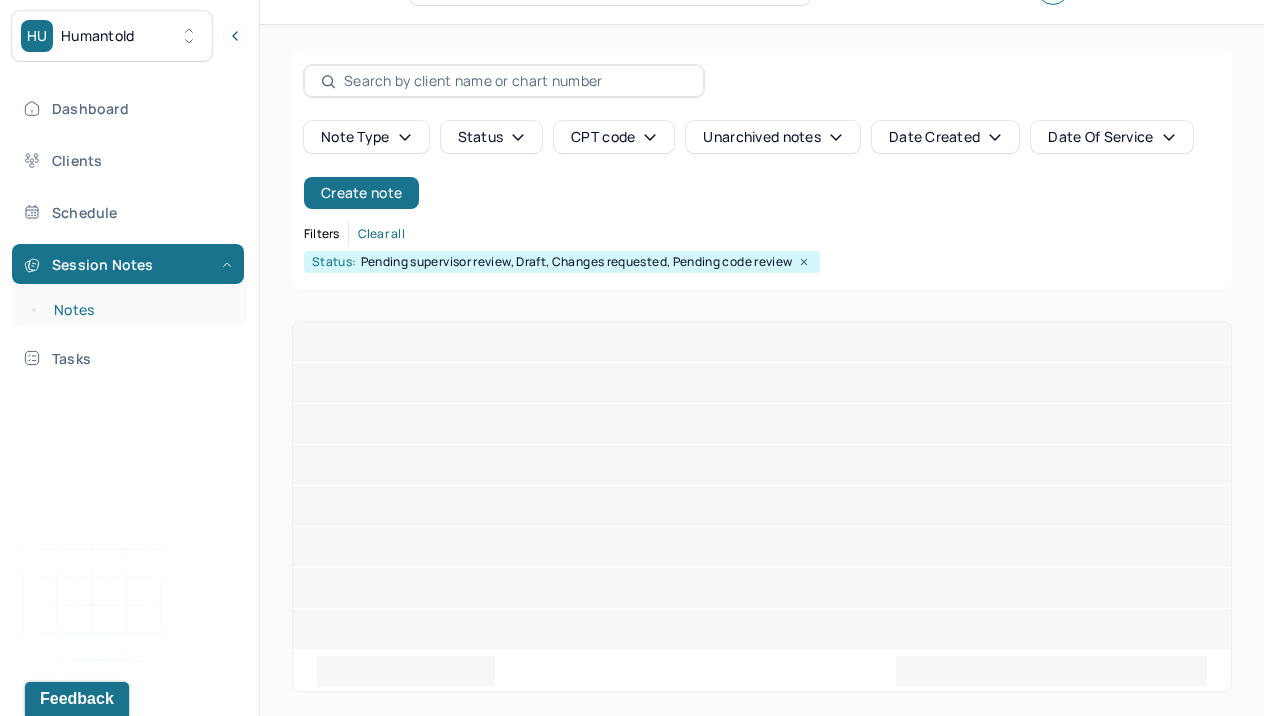 scroll, scrollTop: 0, scrollLeft: 0, axis: both 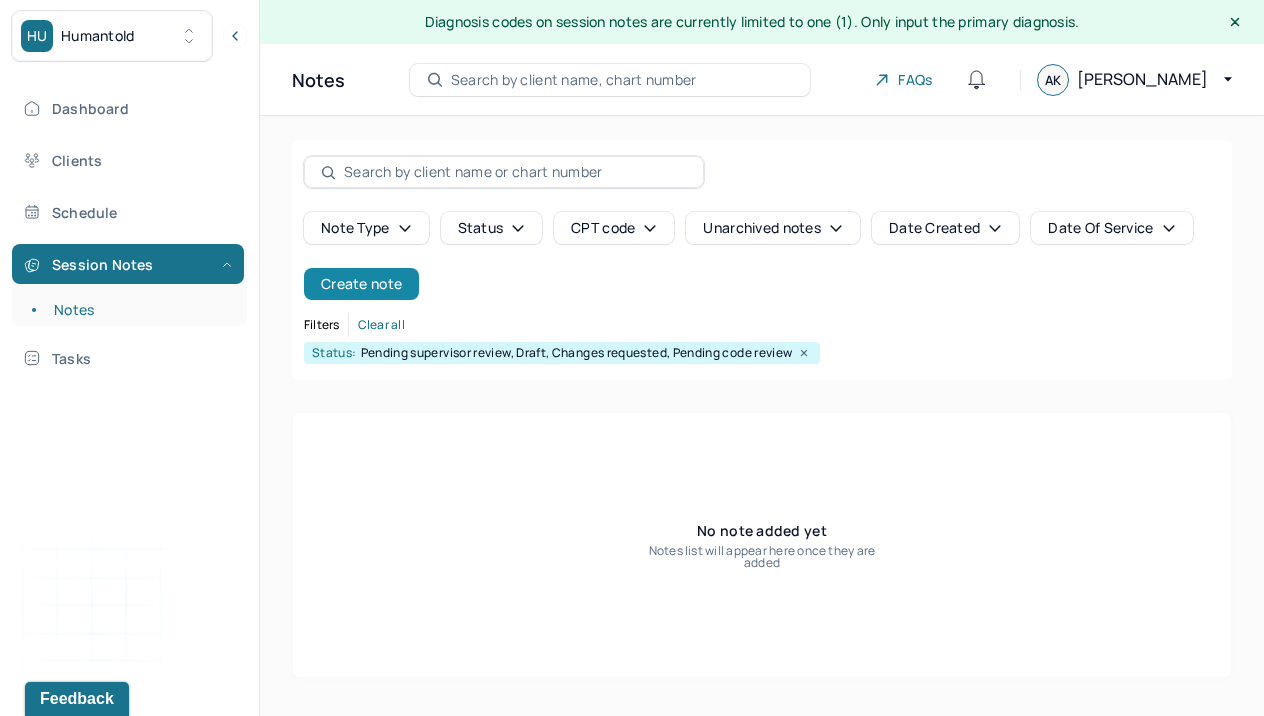 click on "Create note" at bounding box center (361, 284) 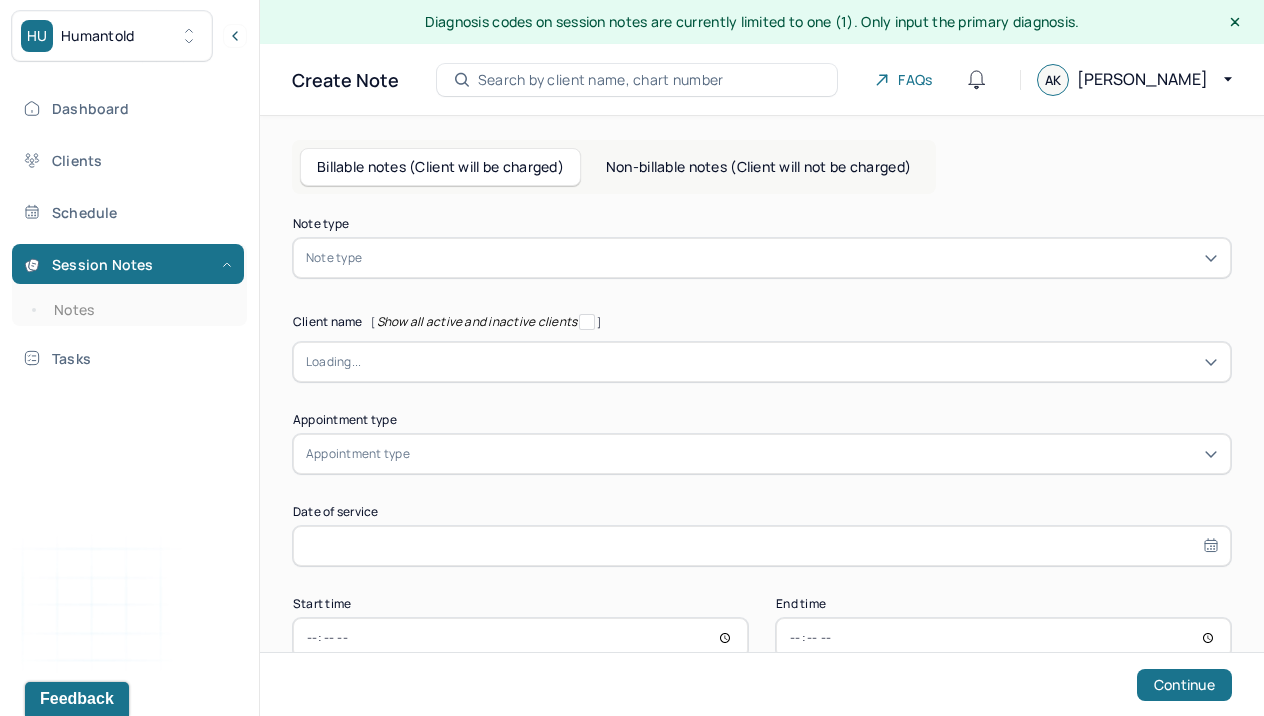 click at bounding box center (369, 258) 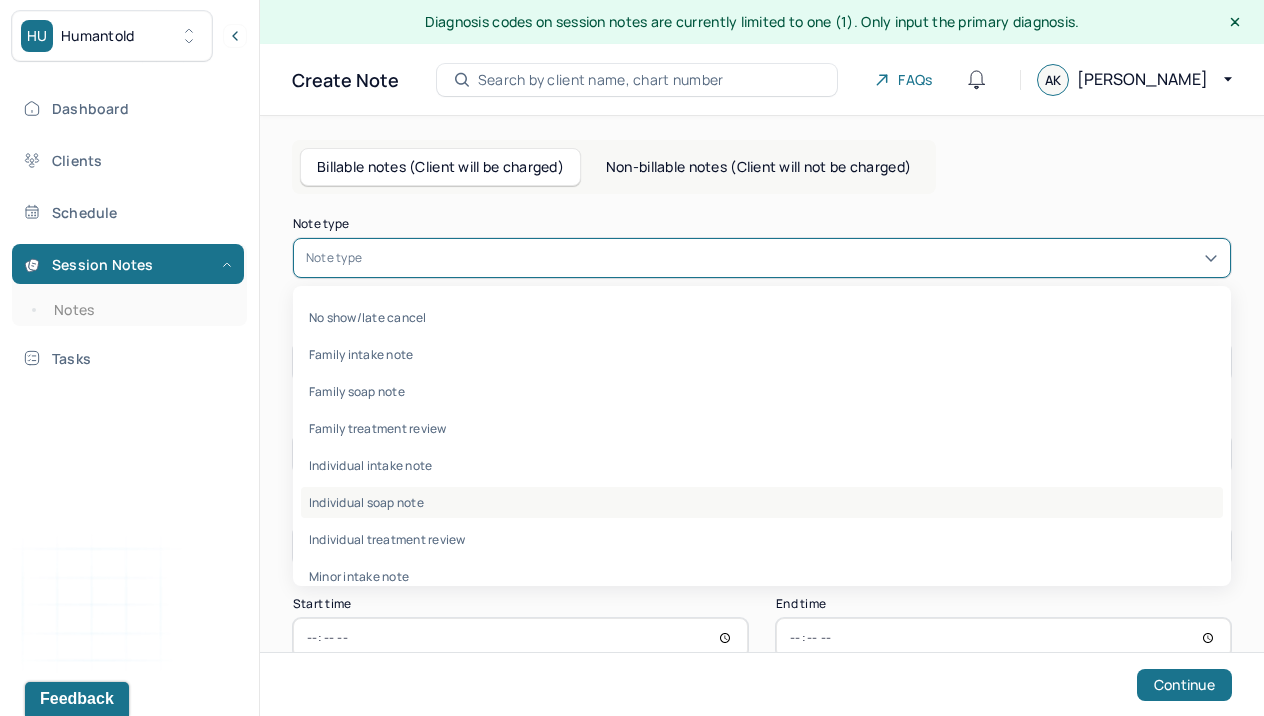 click on "Individual soap note" at bounding box center [762, 502] 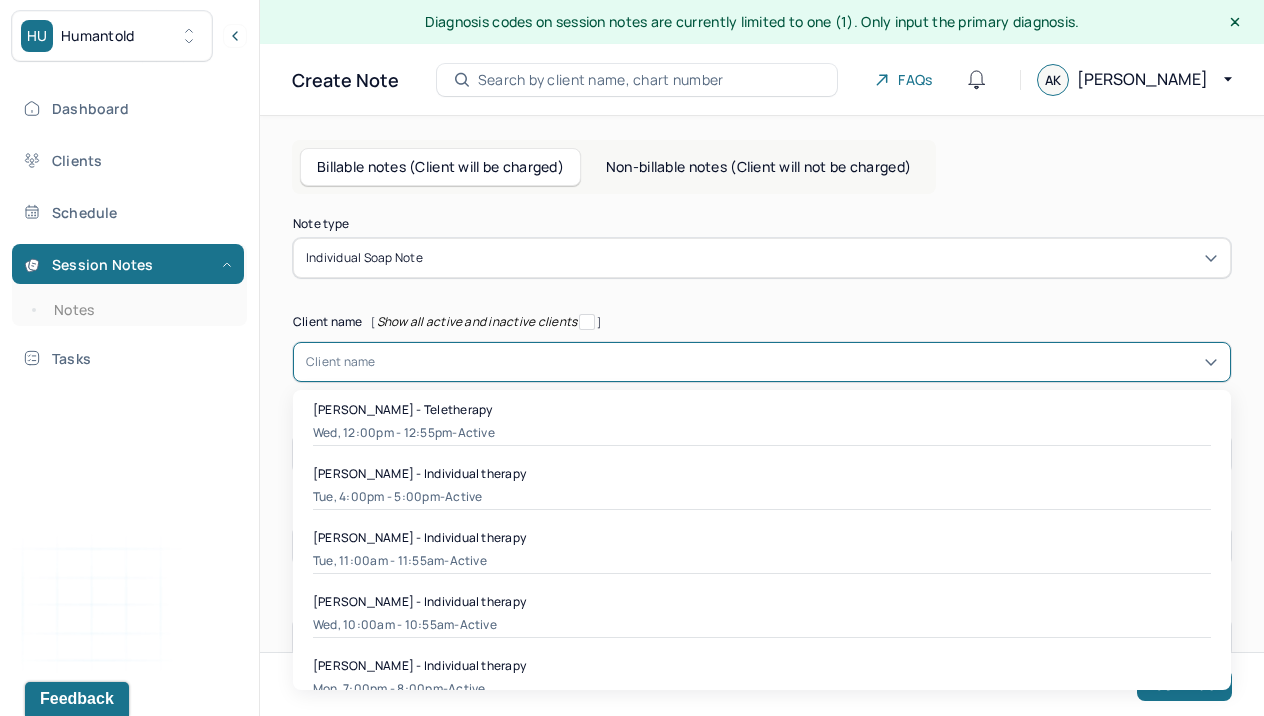 click at bounding box center [797, 362] 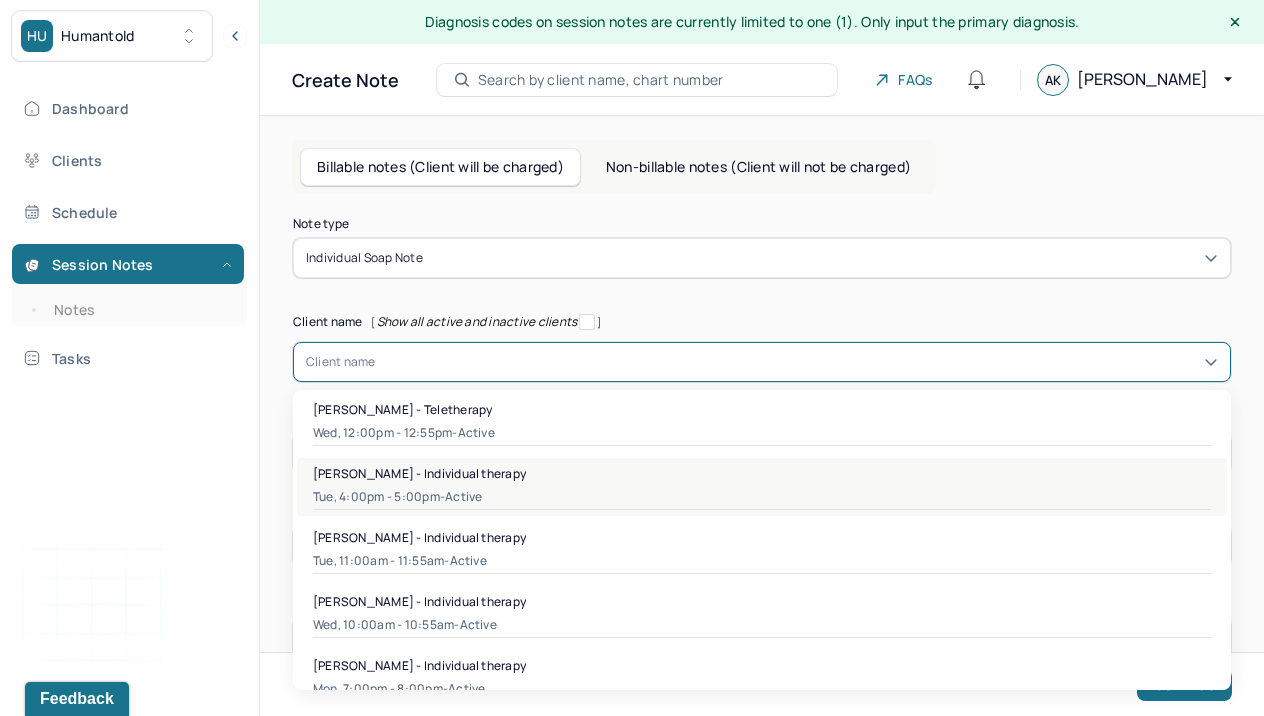 click on "[PERSON_NAME] - Individual therapy" at bounding box center [419, 473] 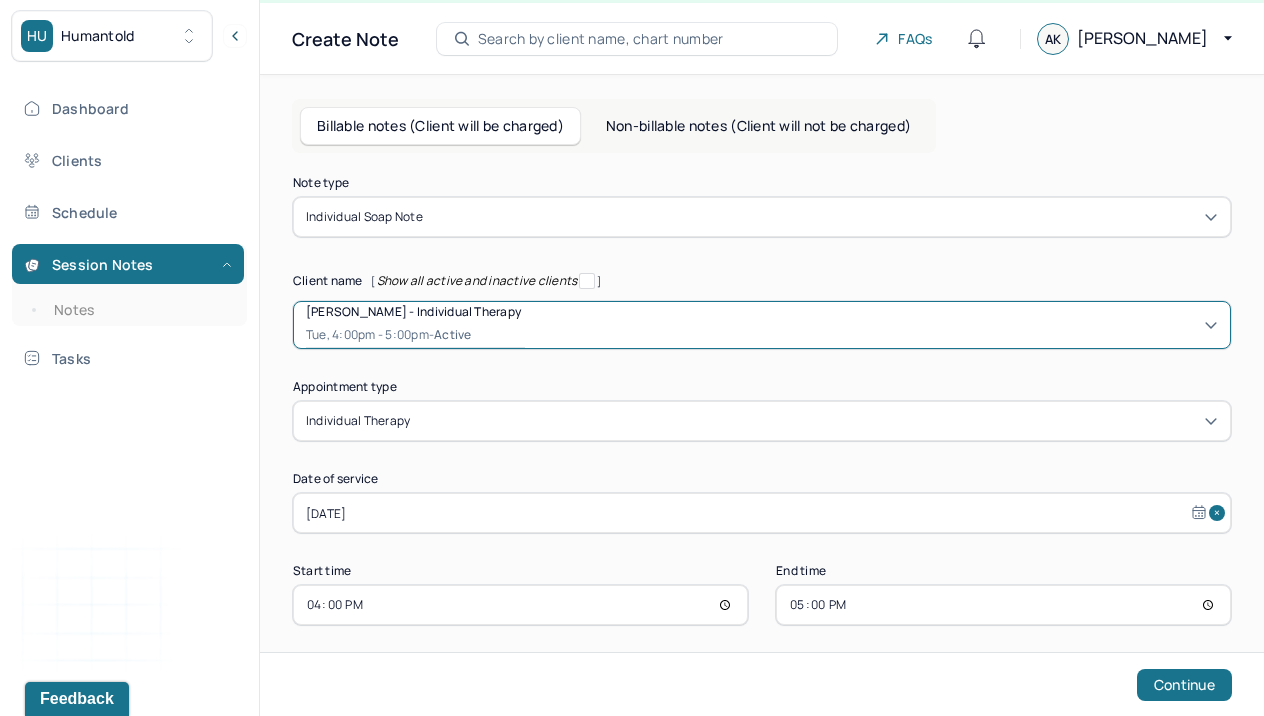 scroll, scrollTop: 55, scrollLeft: 0, axis: vertical 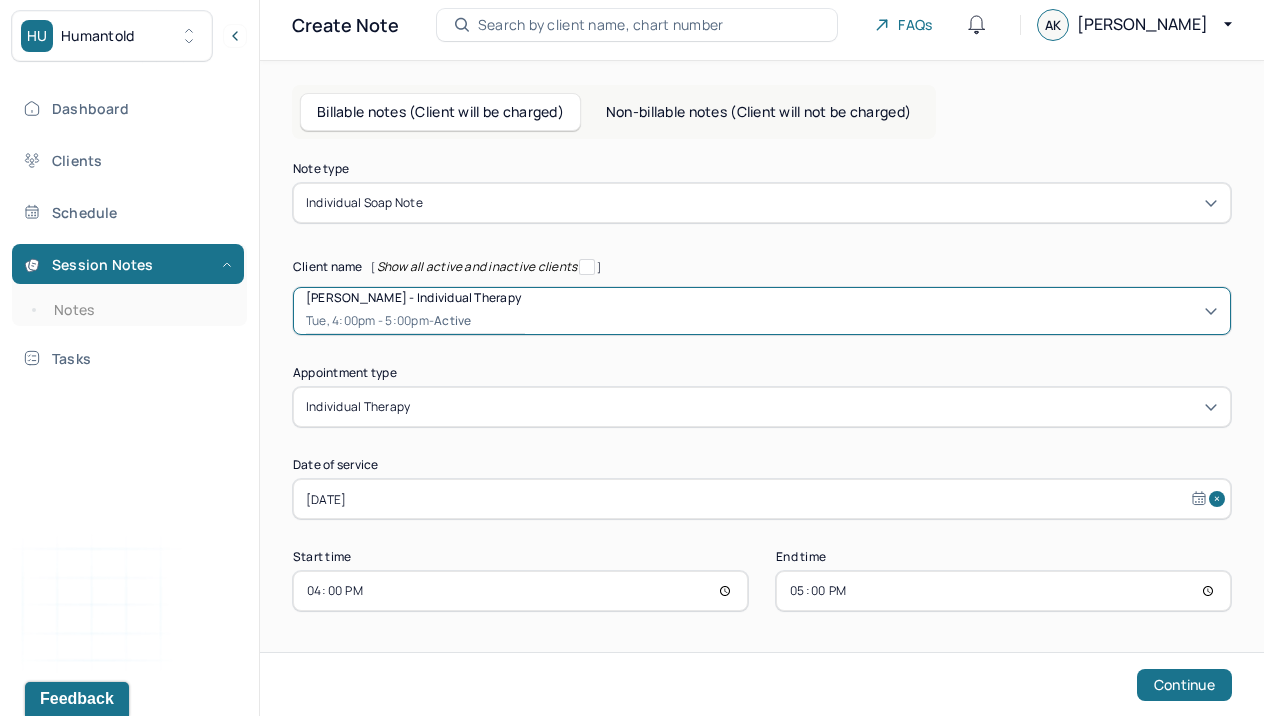 click on "17:00" at bounding box center [1003, 591] 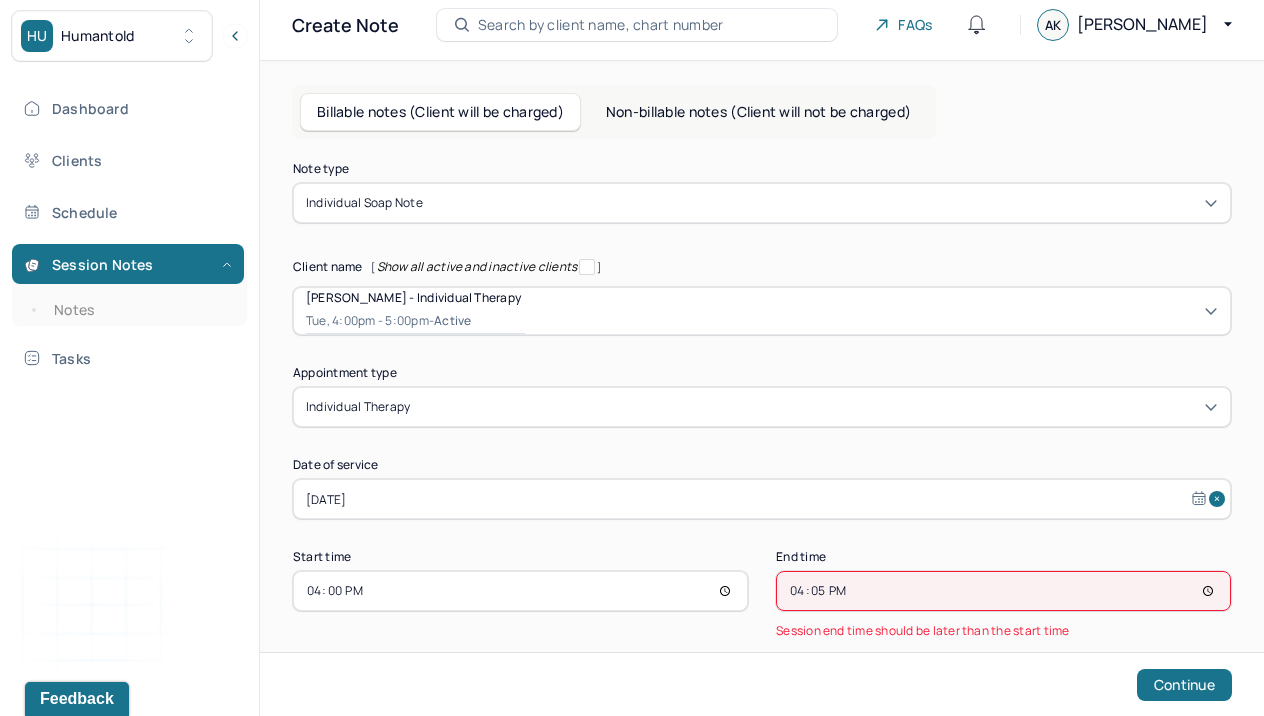 type on "16:55" 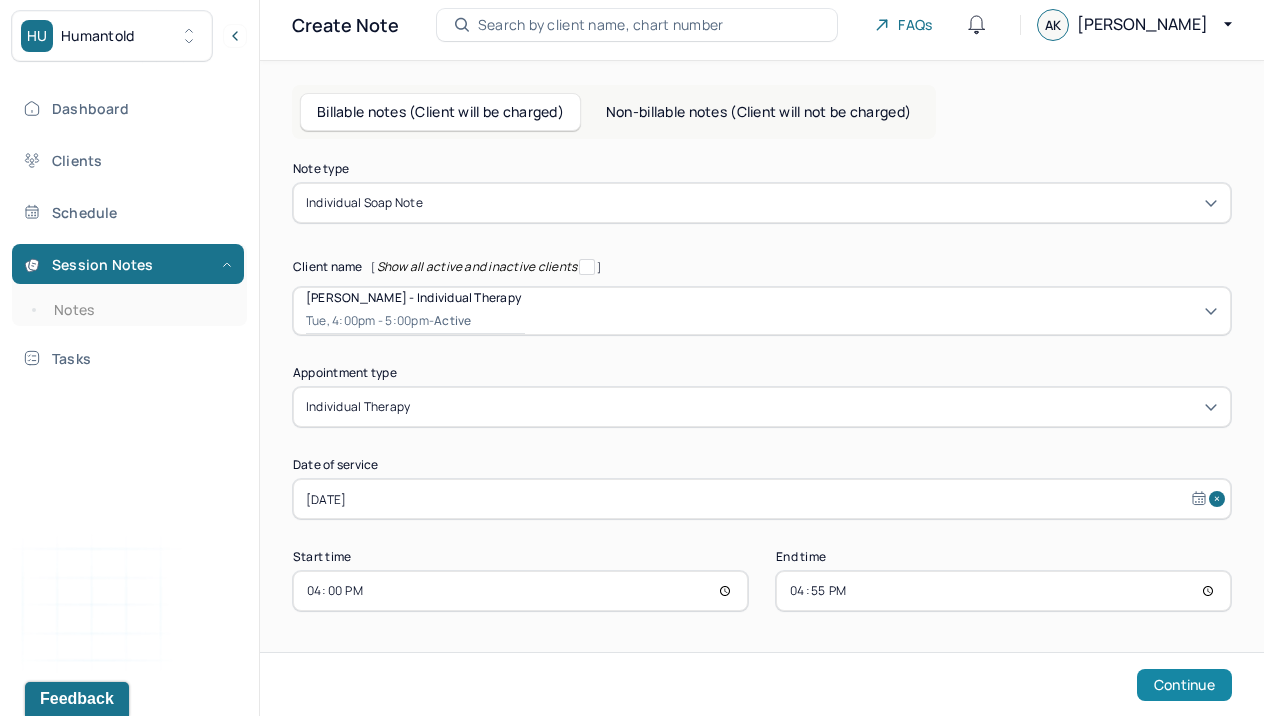 click on "Continue" at bounding box center [1184, 685] 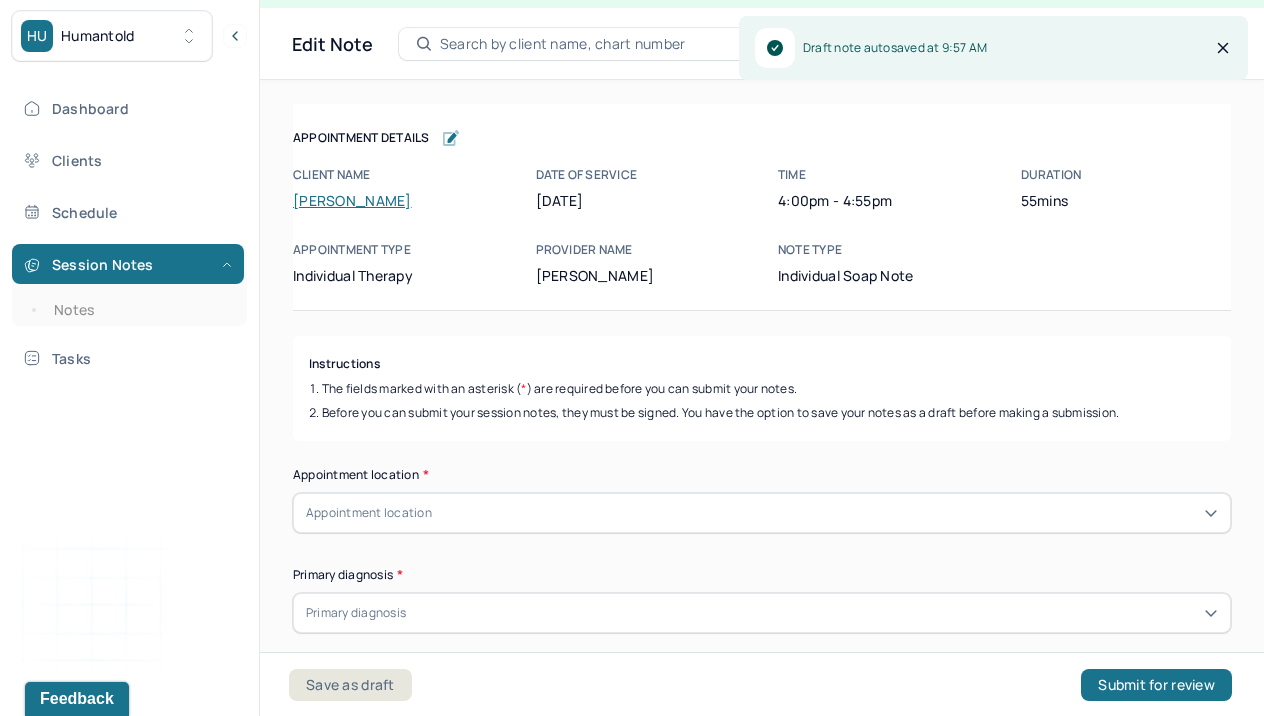 scroll, scrollTop: 36, scrollLeft: 0, axis: vertical 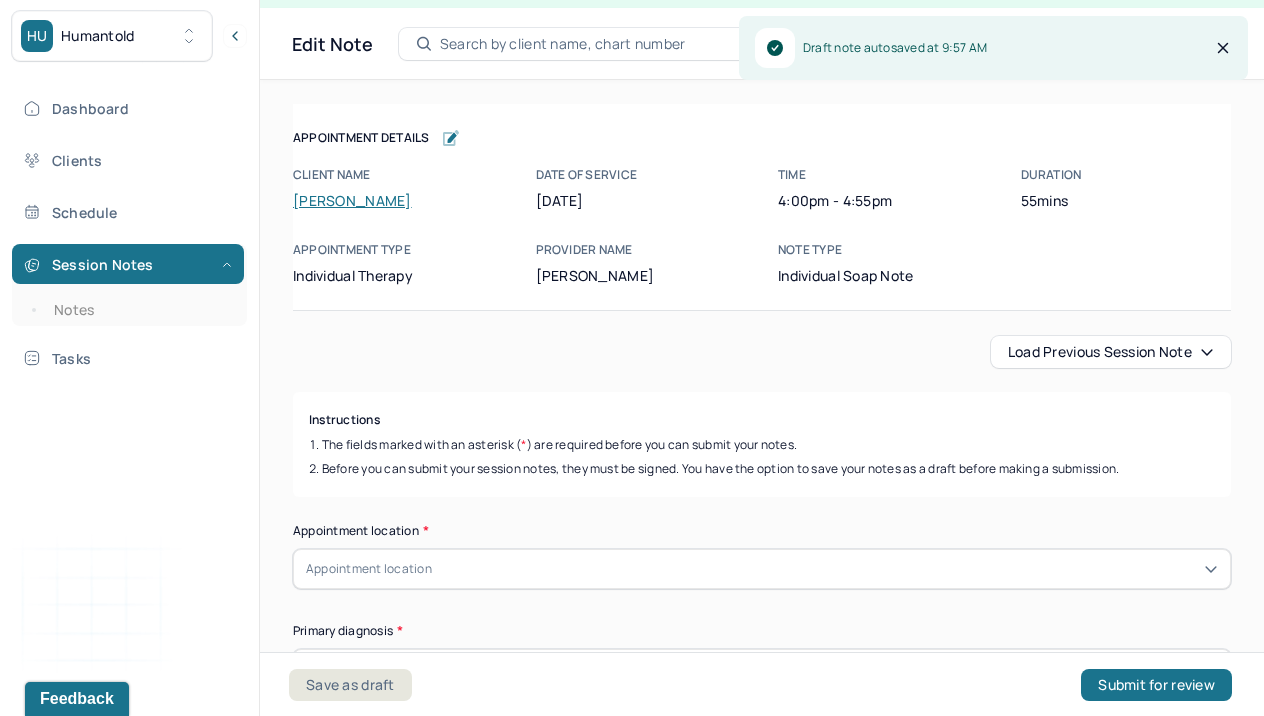 click on "Load previous session note" at bounding box center (1111, 352) 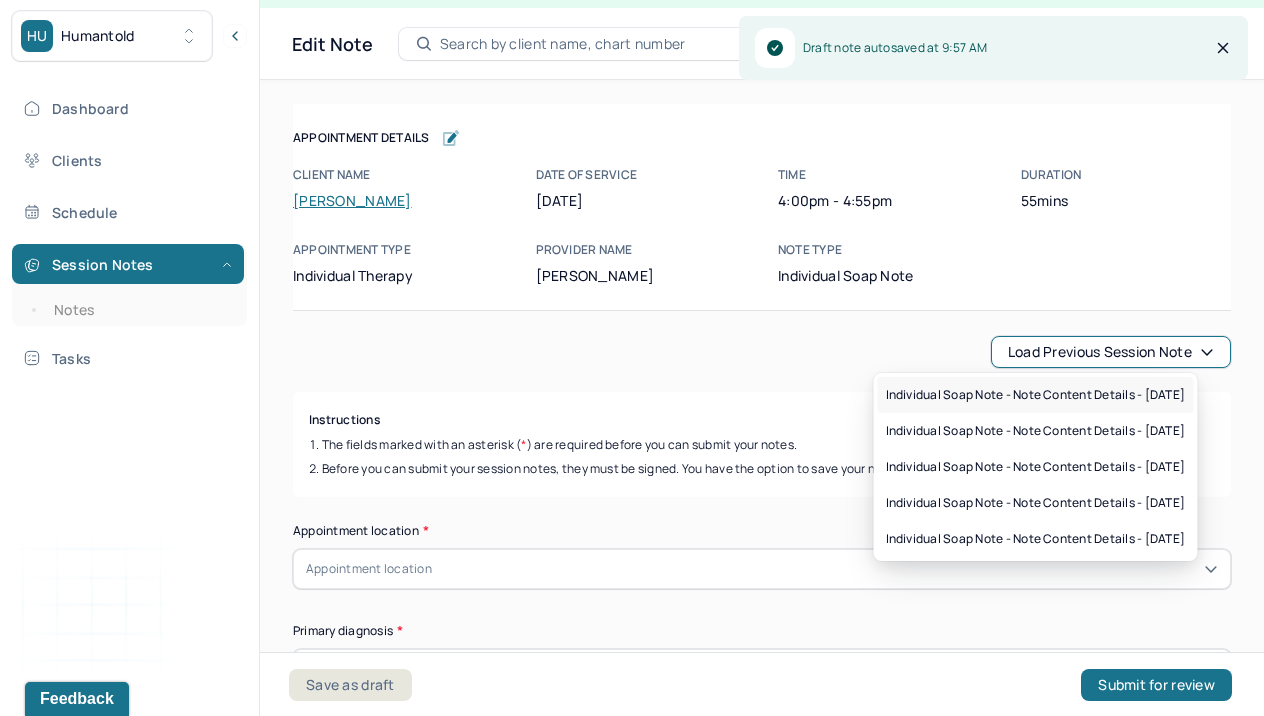click on "Individual soap note   - Note content Details -   [DATE]" at bounding box center (1036, 395) 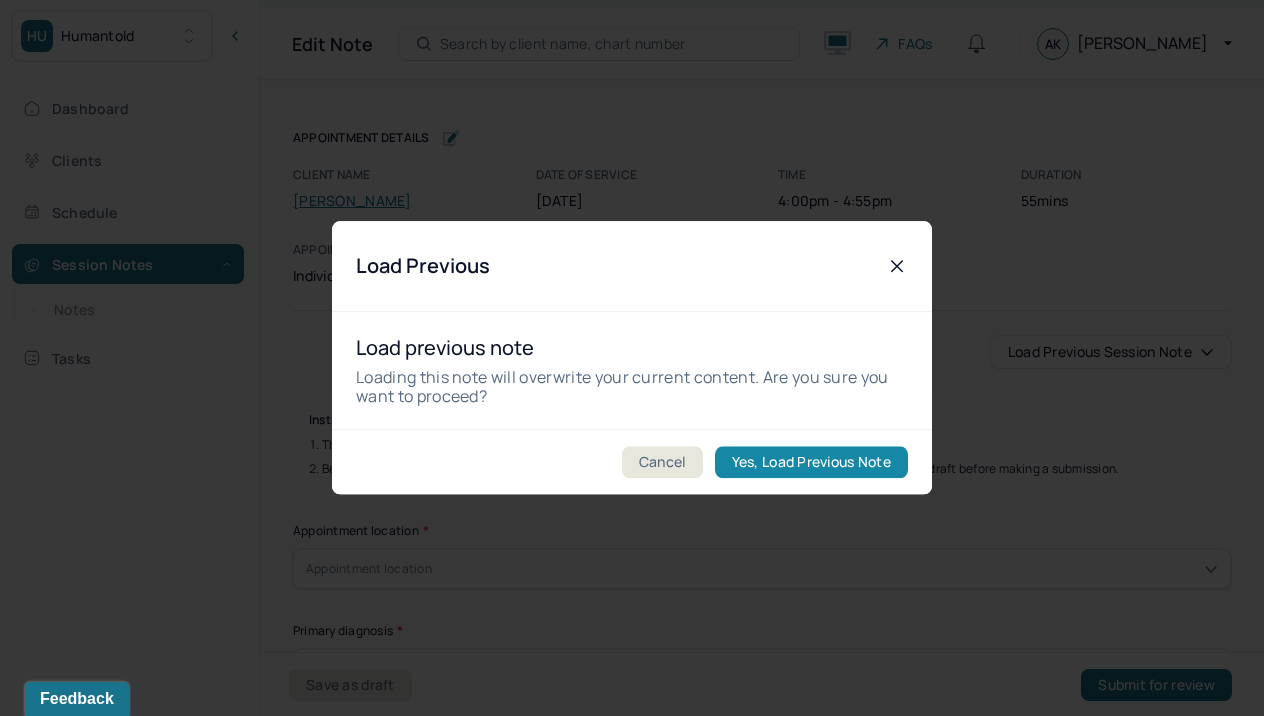 click on "Yes, Load Previous Note" at bounding box center [811, 463] 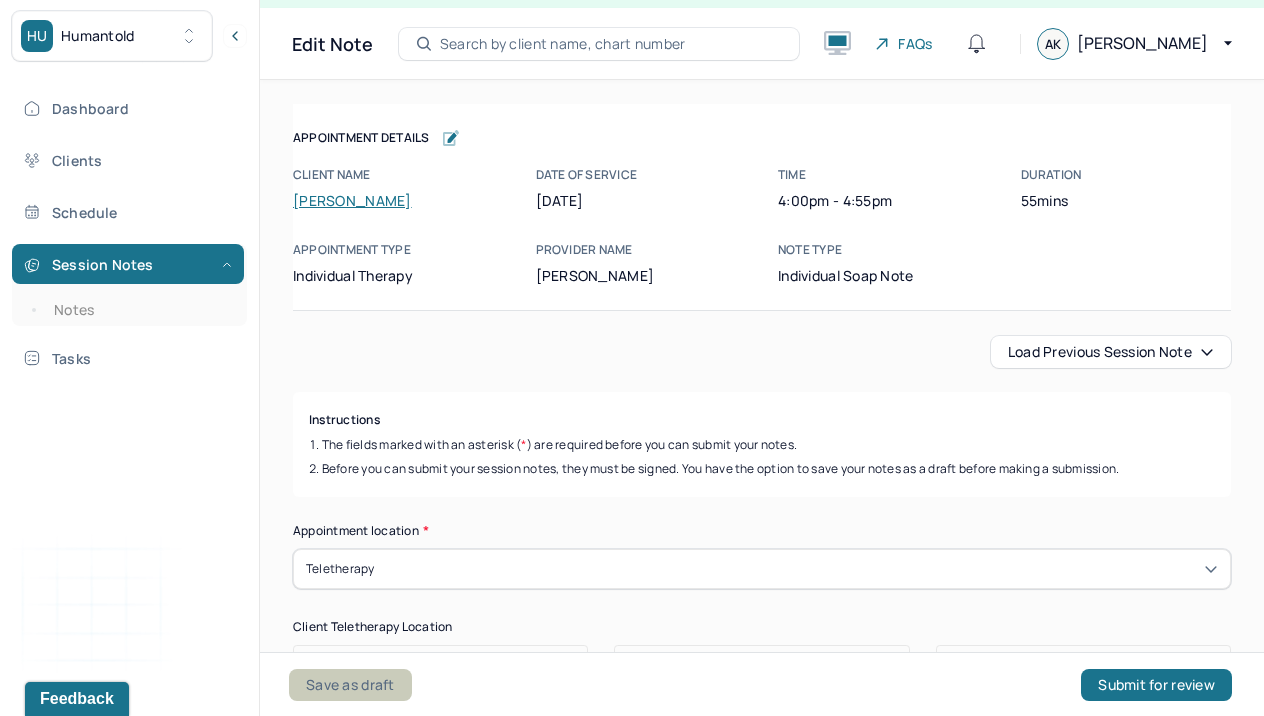 click on "Save as draft" at bounding box center [350, 685] 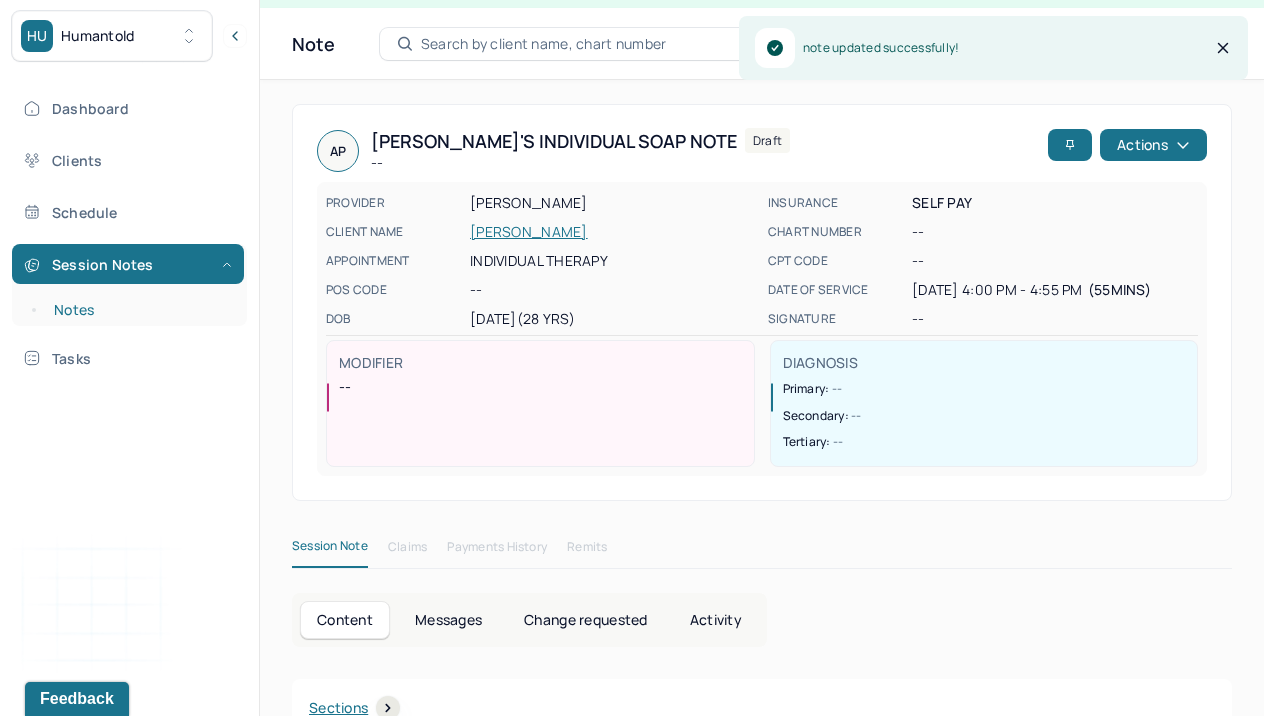 click on "Notes" at bounding box center (139, 310) 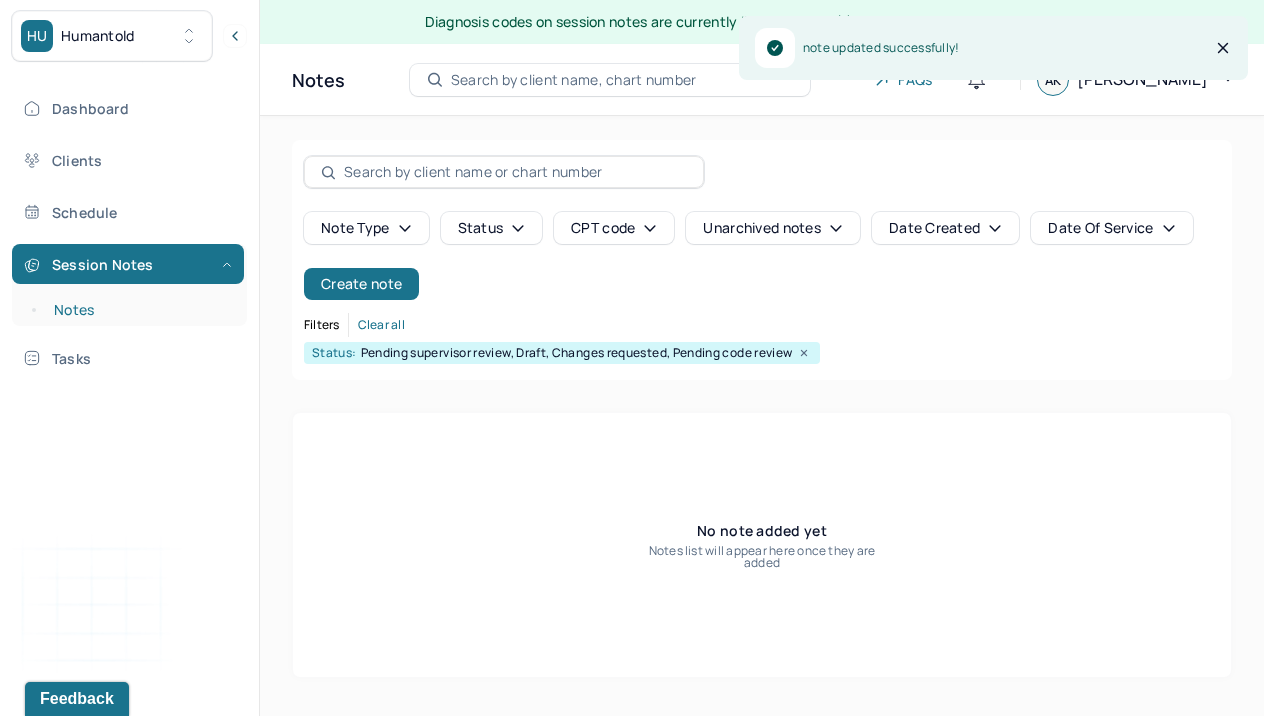 scroll, scrollTop: 0, scrollLeft: 0, axis: both 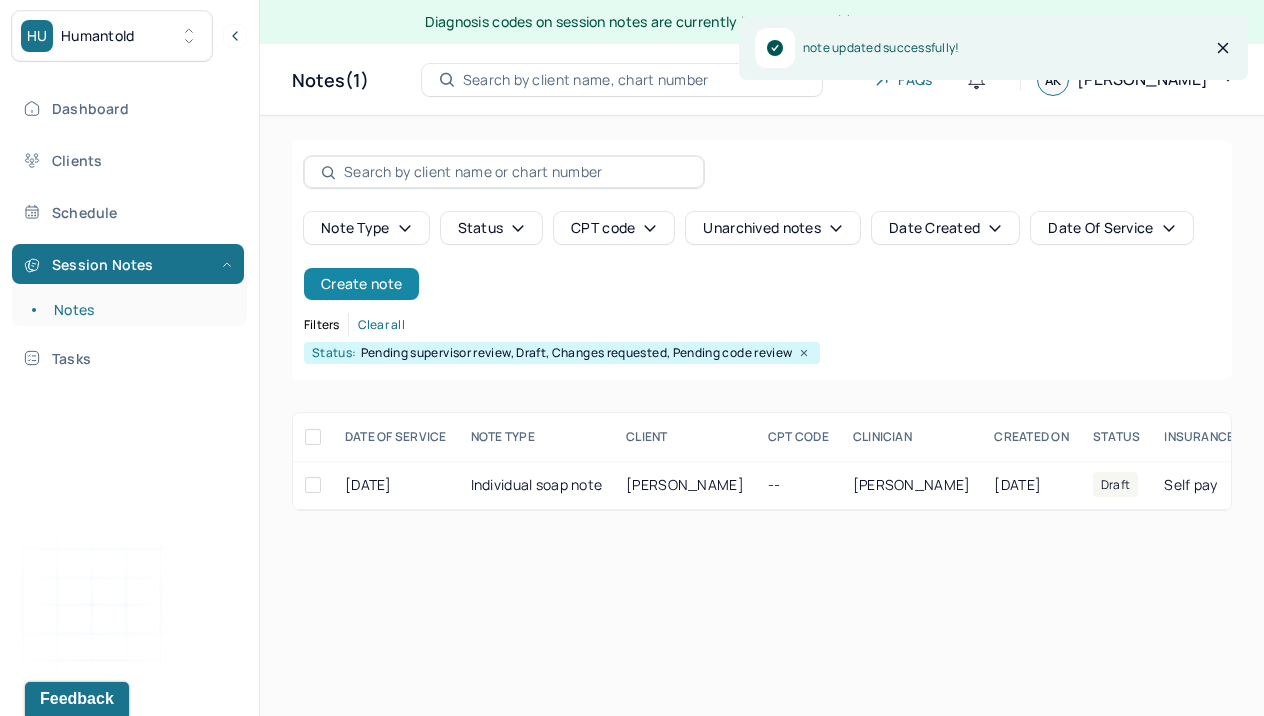 click on "Create note" at bounding box center (361, 284) 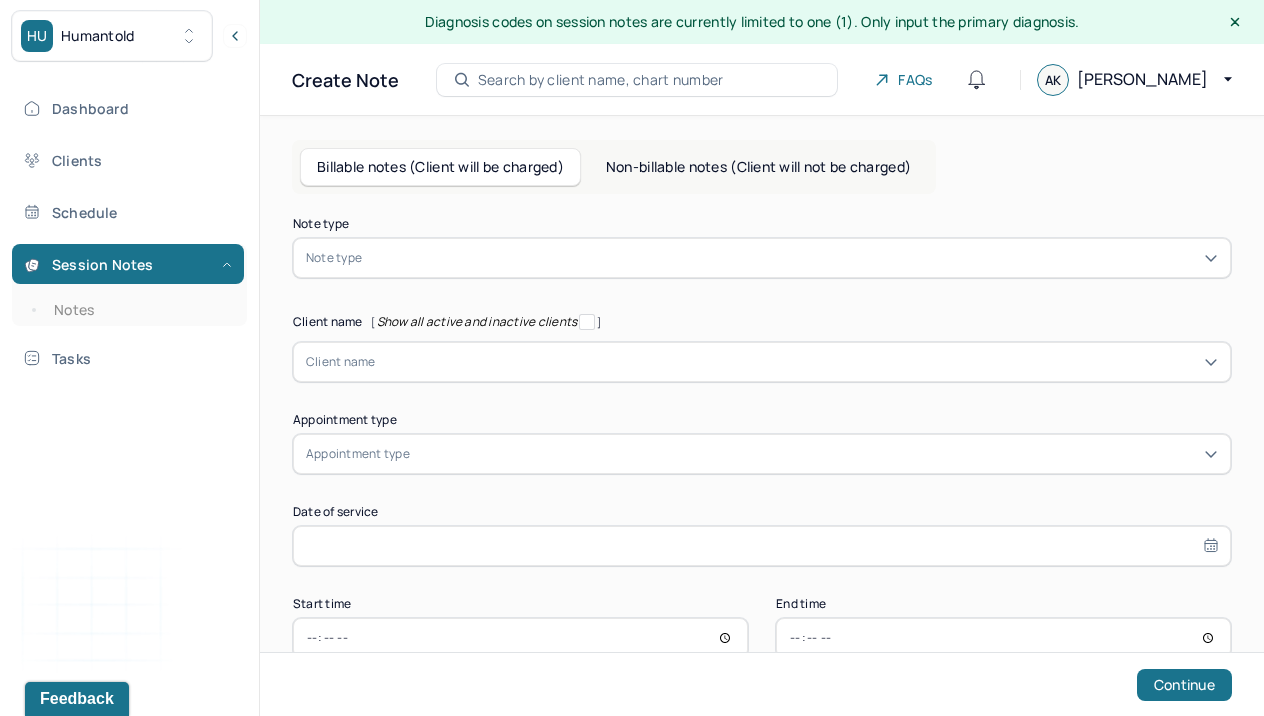 click at bounding box center (792, 258) 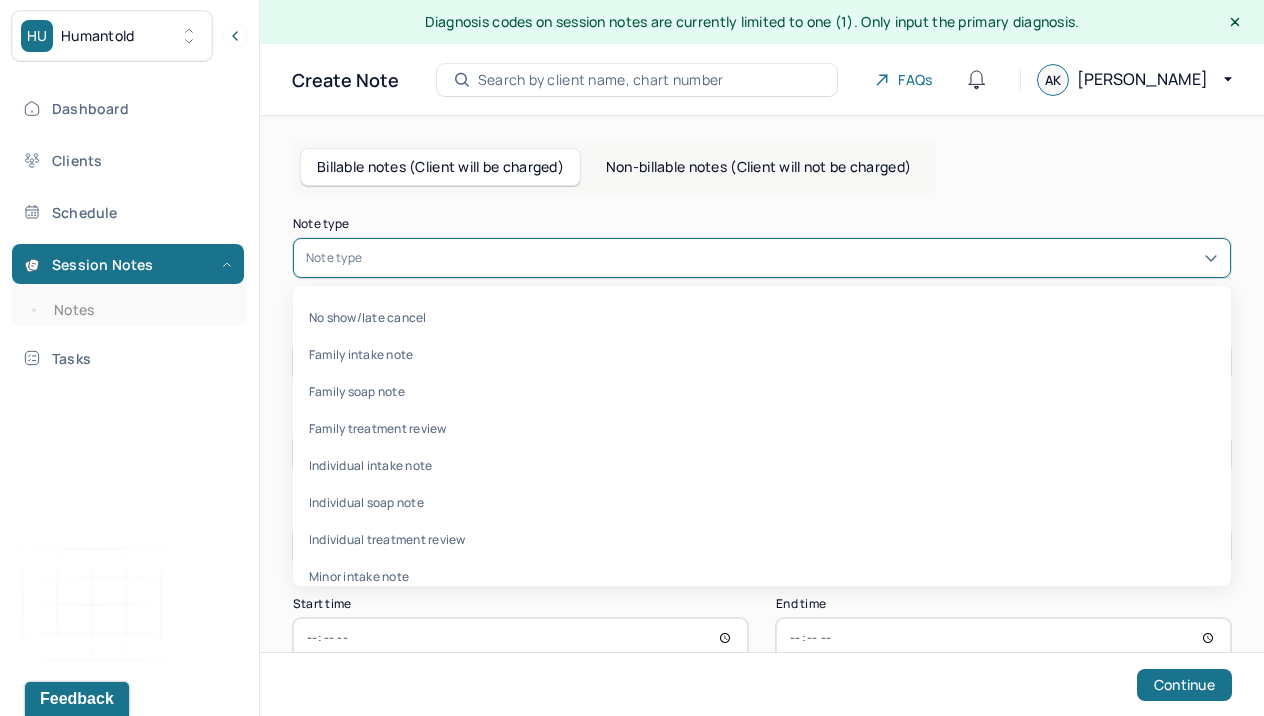 click on "Individual soap note" at bounding box center [762, 502] 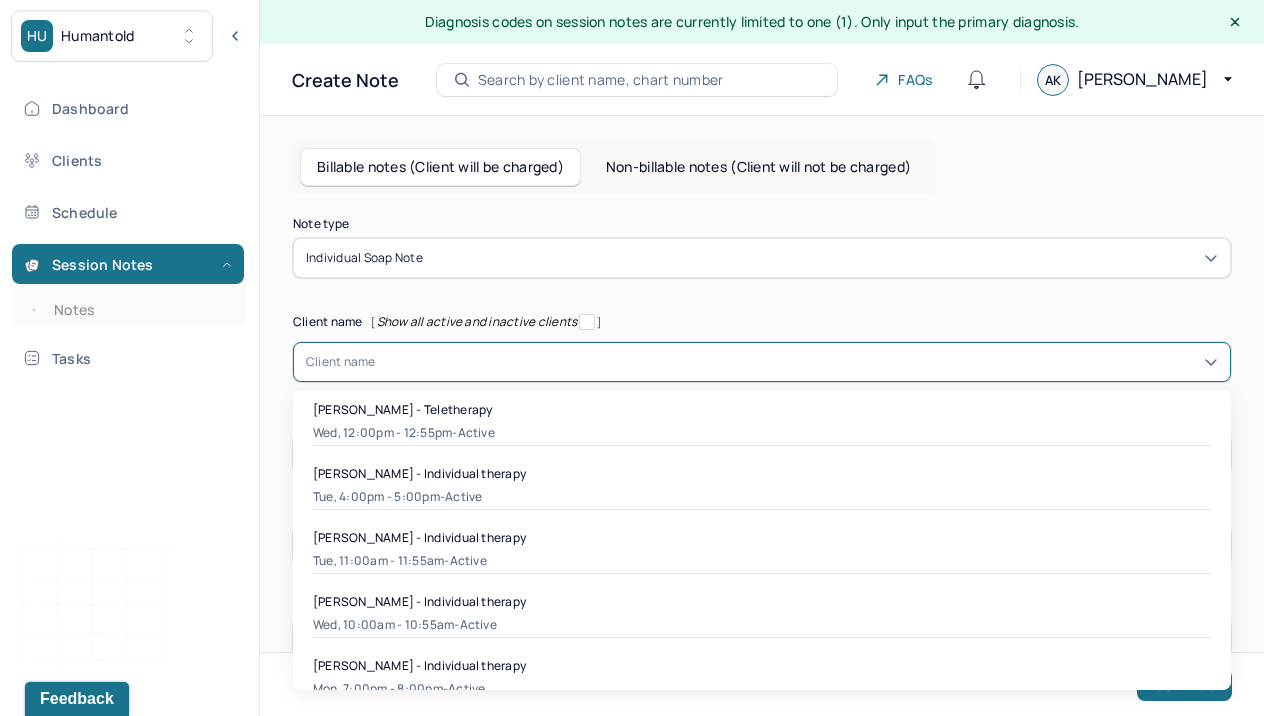 click on "Client name" at bounding box center [341, 362] 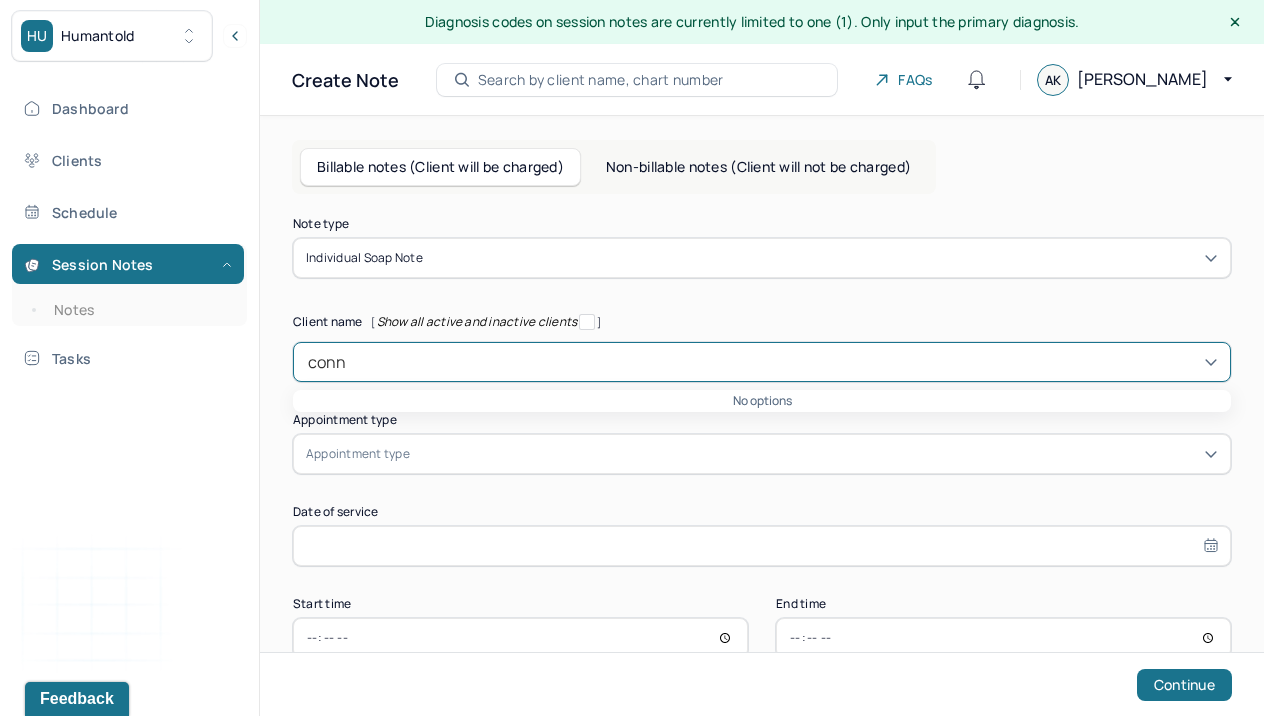 type on "con" 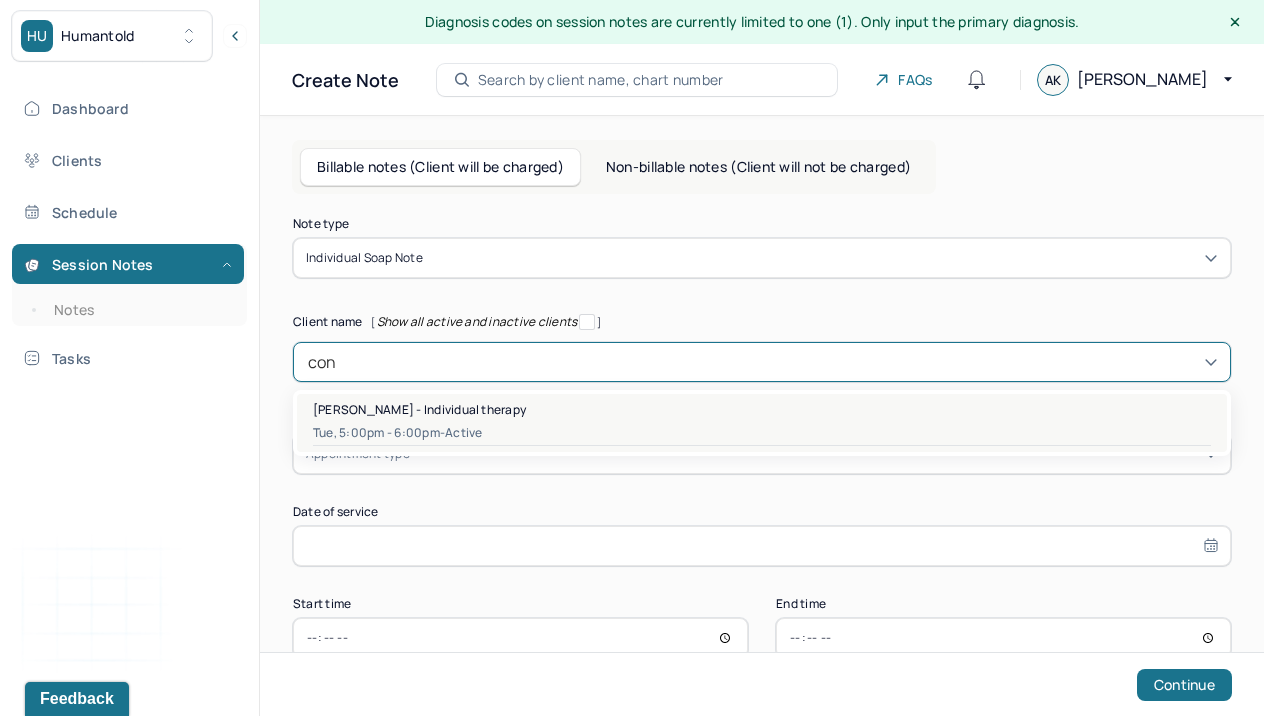 click on "[PERSON_NAME] - Individual therapy" at bounding box center (419, 409) 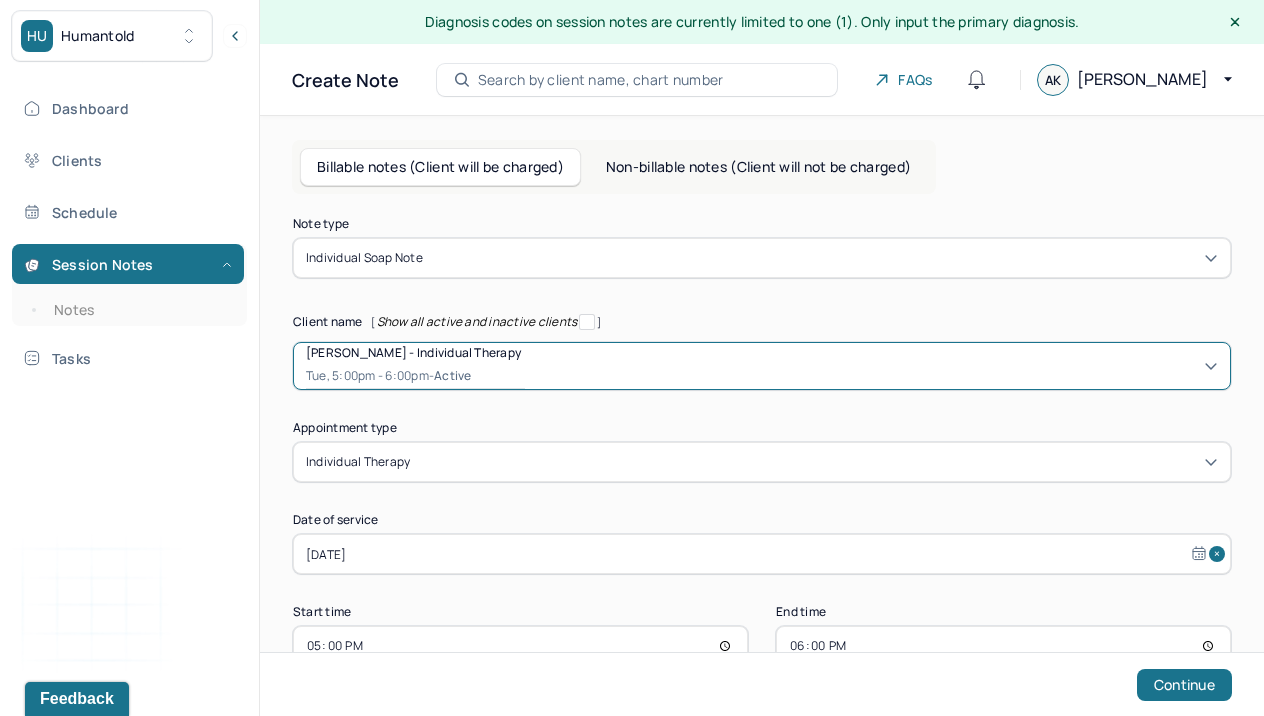 scroll, scrollTop: 55, scrollLeft: 0, axis: vertical 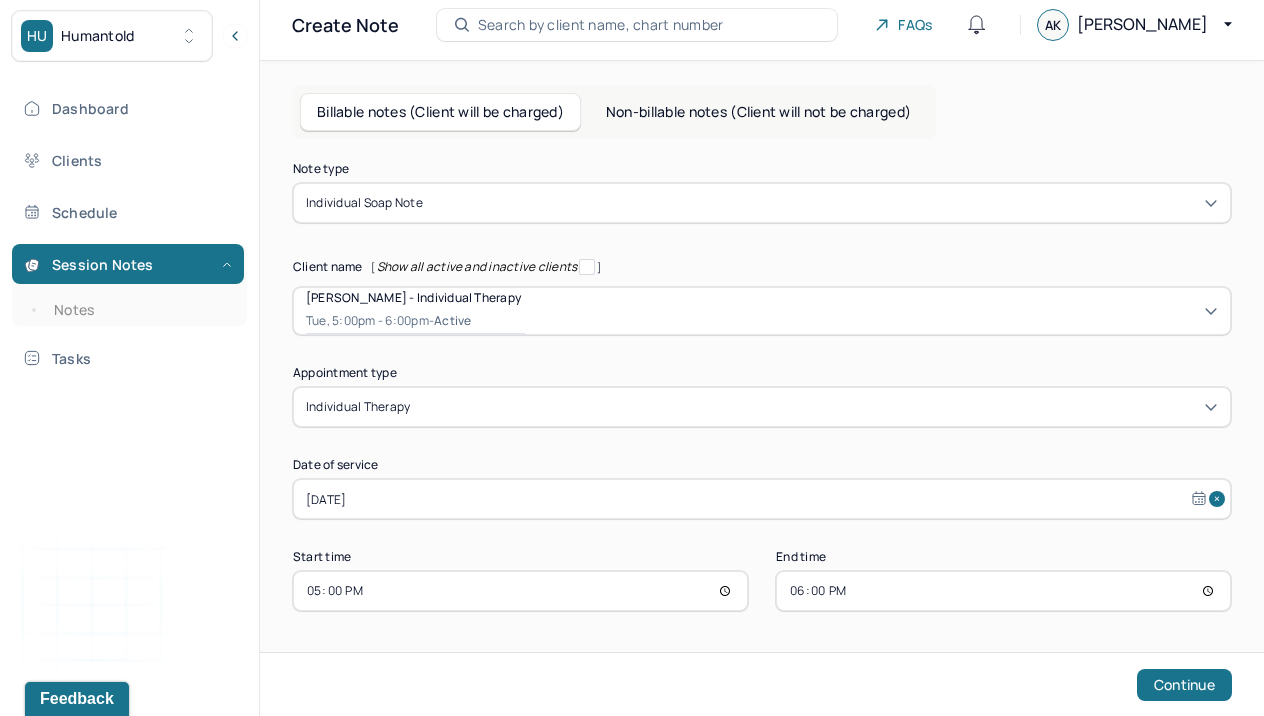 click on "18:00" at bounding box center (1003, 591) 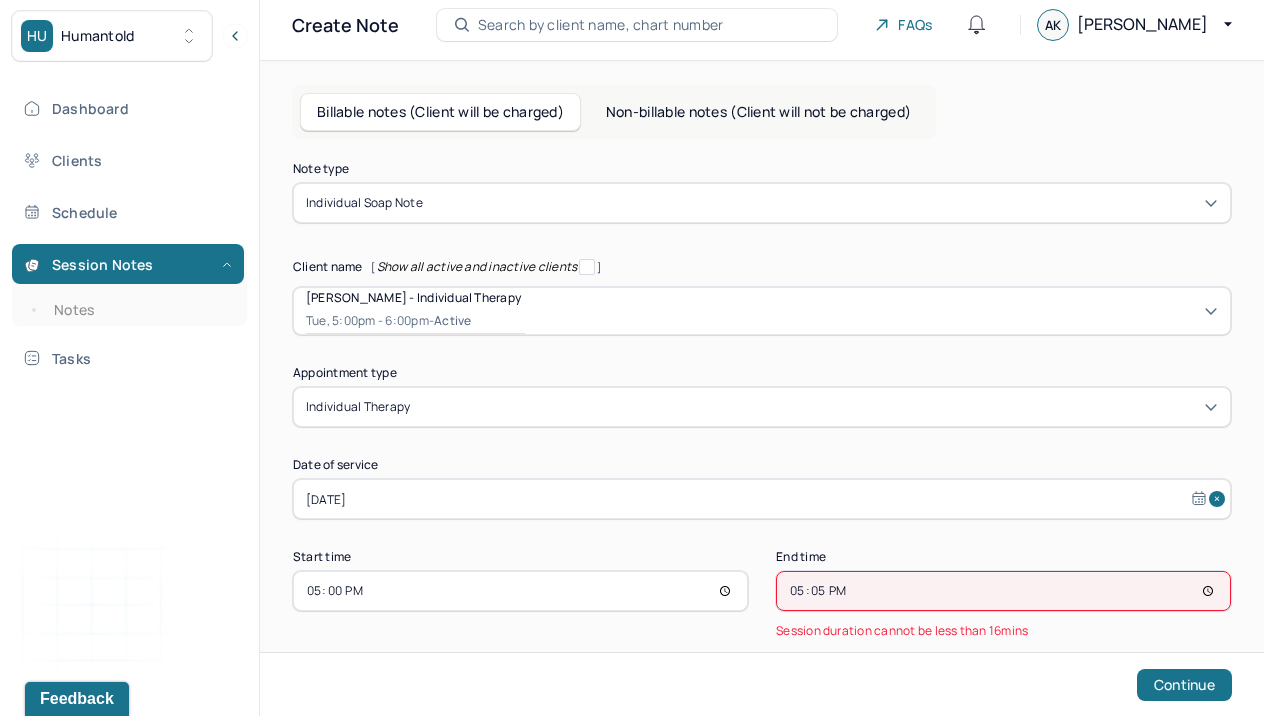 type on "17:55" 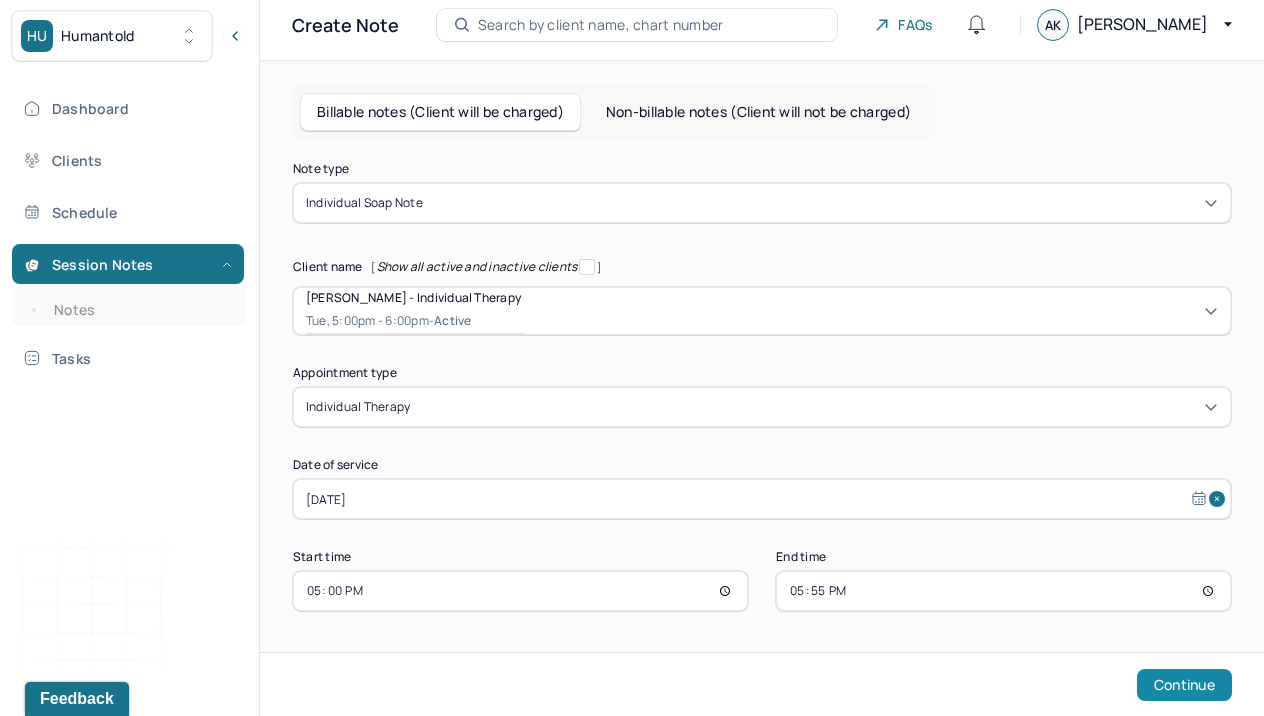 click on "Continue" at bounding box center [1184, 685] 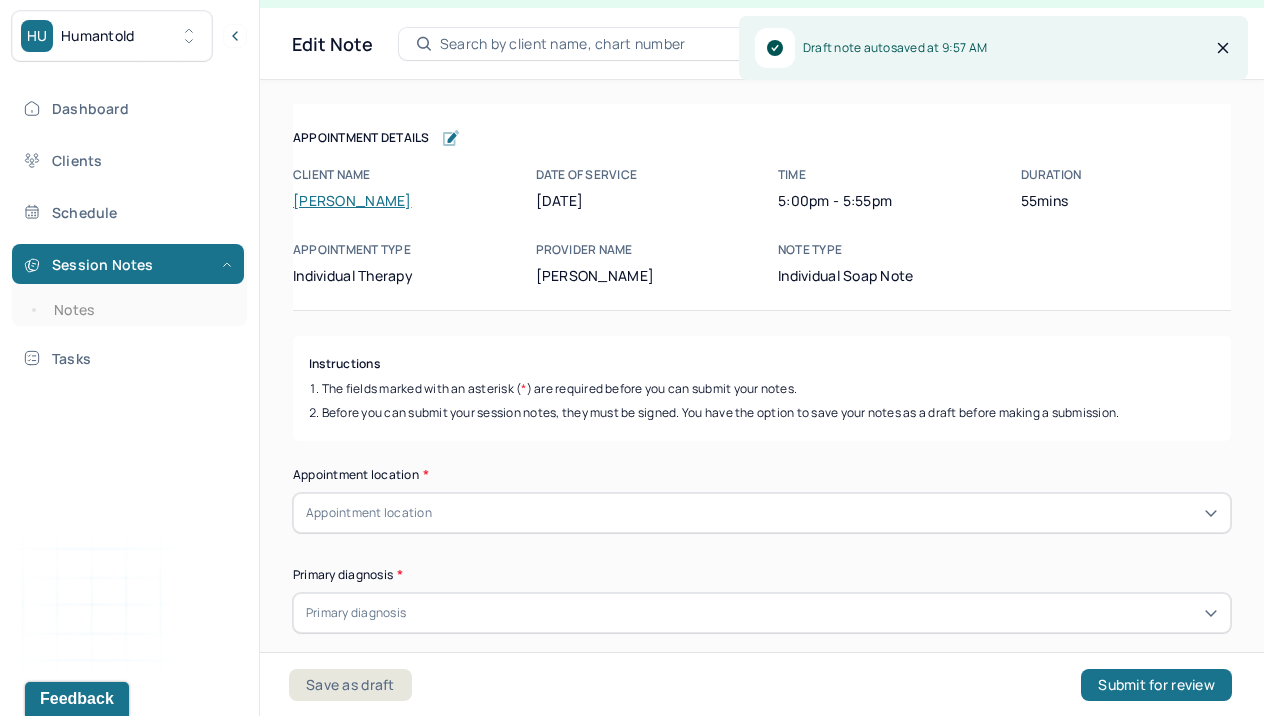 scroll, scrollTop: 36, scrollLeft: 0, axis: vertical 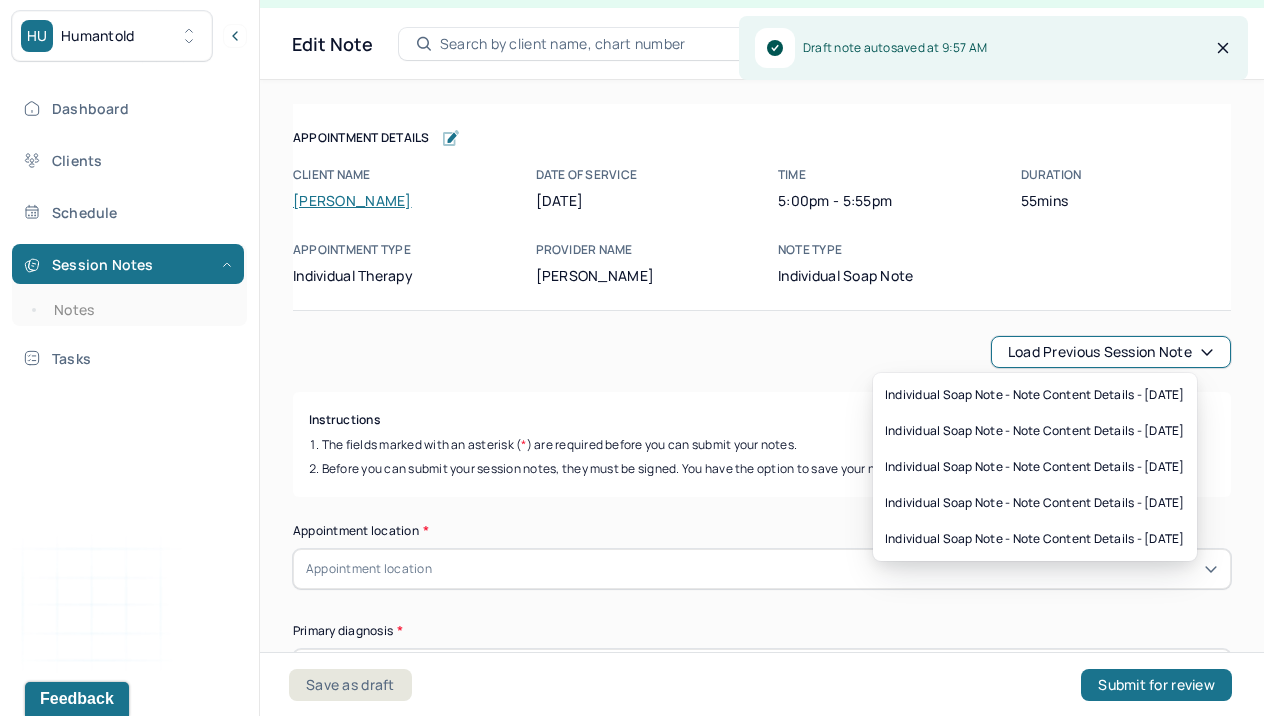 click on "Load previous session note" at bounding box center (1111, 352) 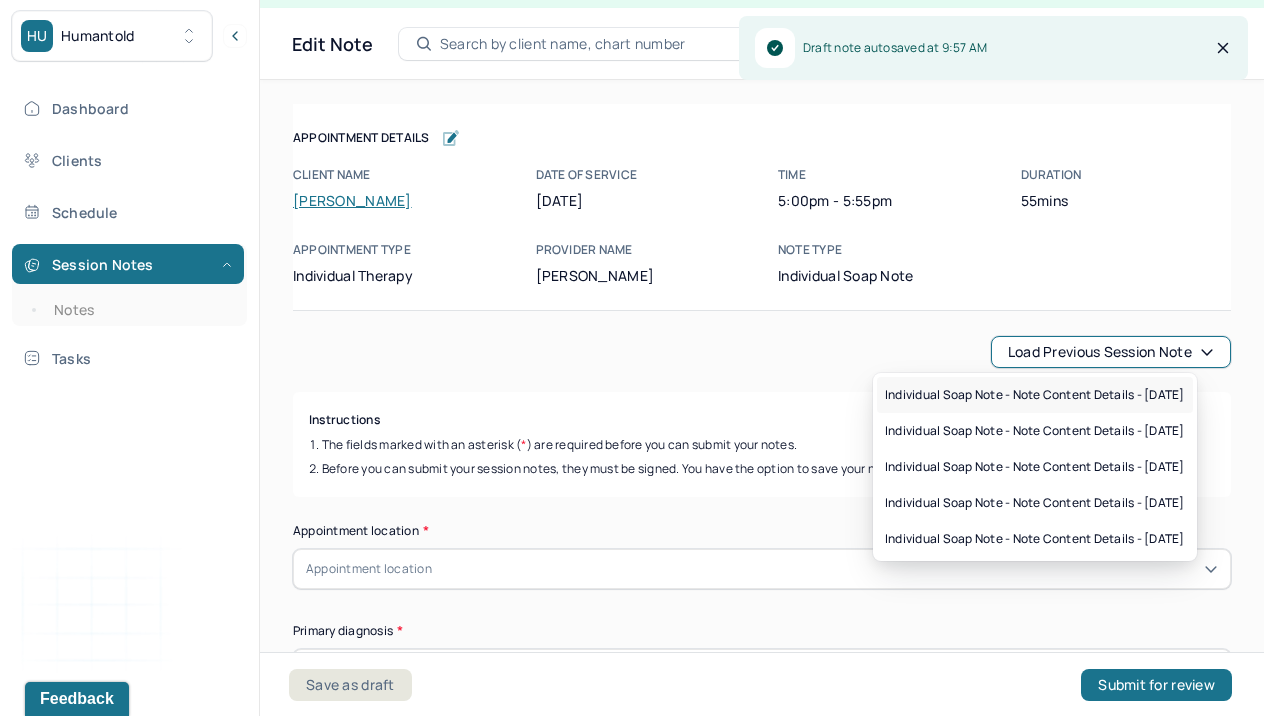 click on "Individual soap note   - Note content Details -   [DATE]" at bounding box center [1035, 395] 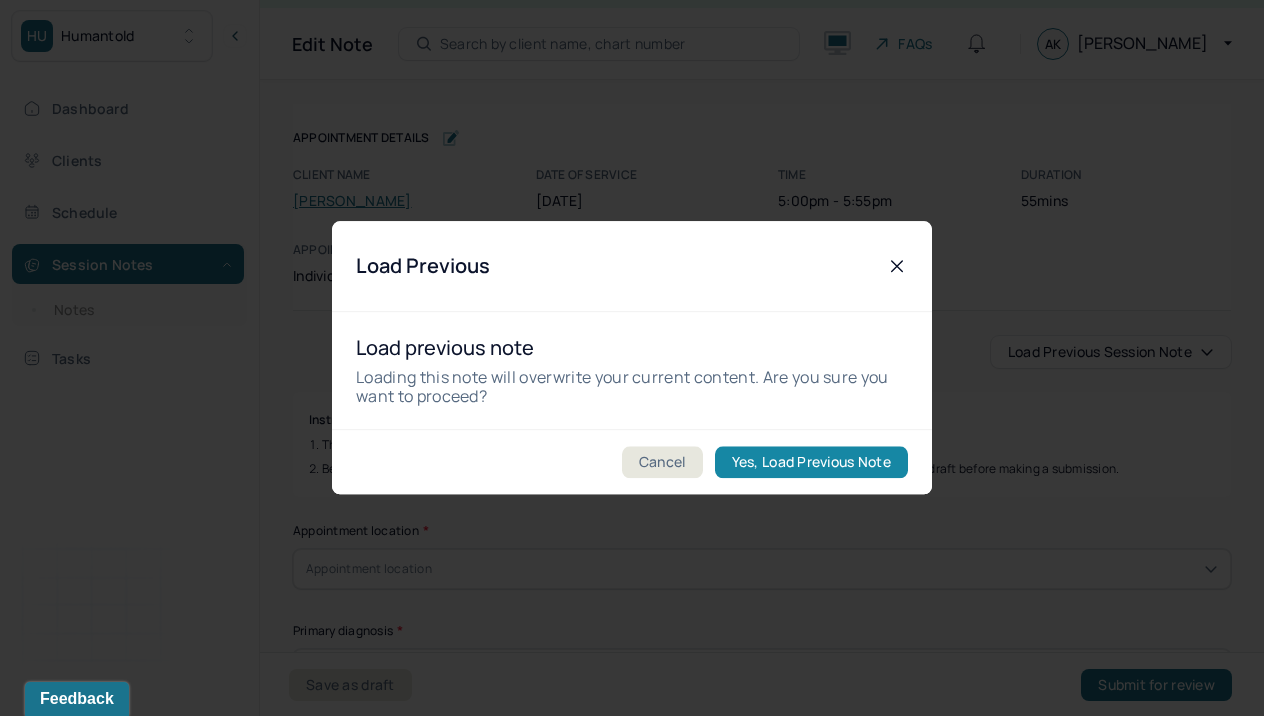 click on "Yes, Load Previous Note" at bounding box center (811, 463) 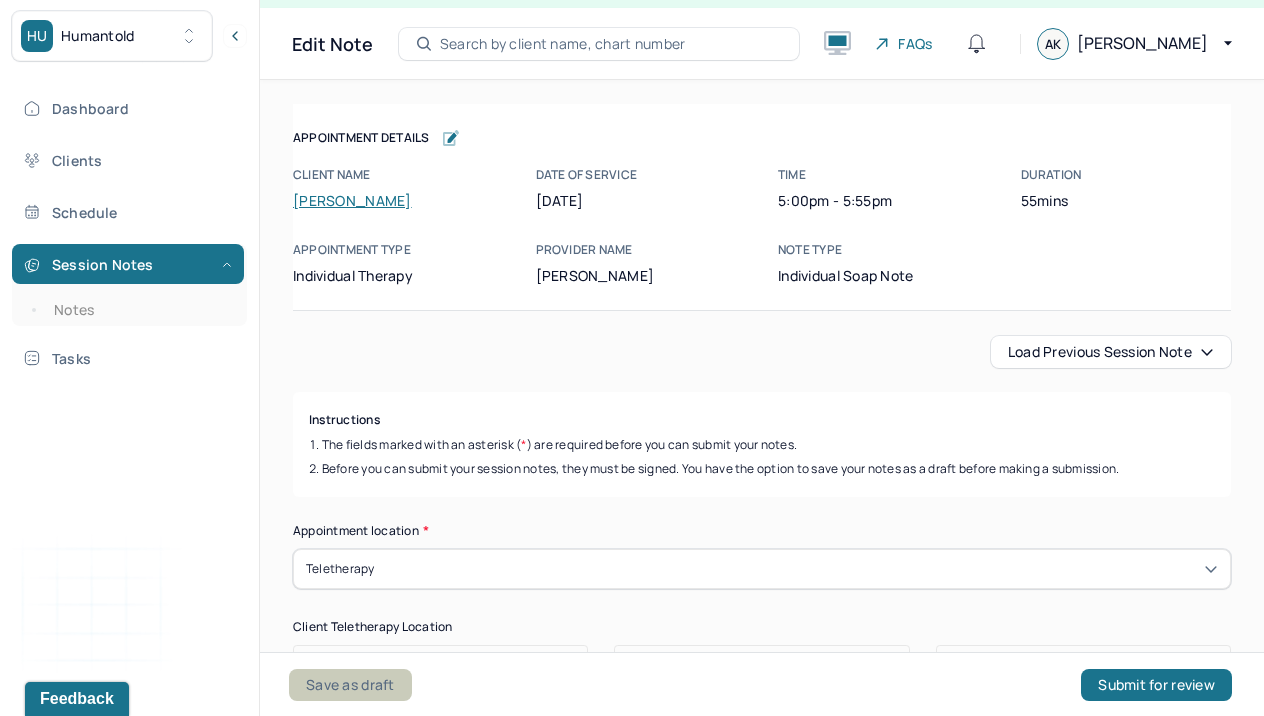 click on "Save as draft" at bounding box center [350, 685] 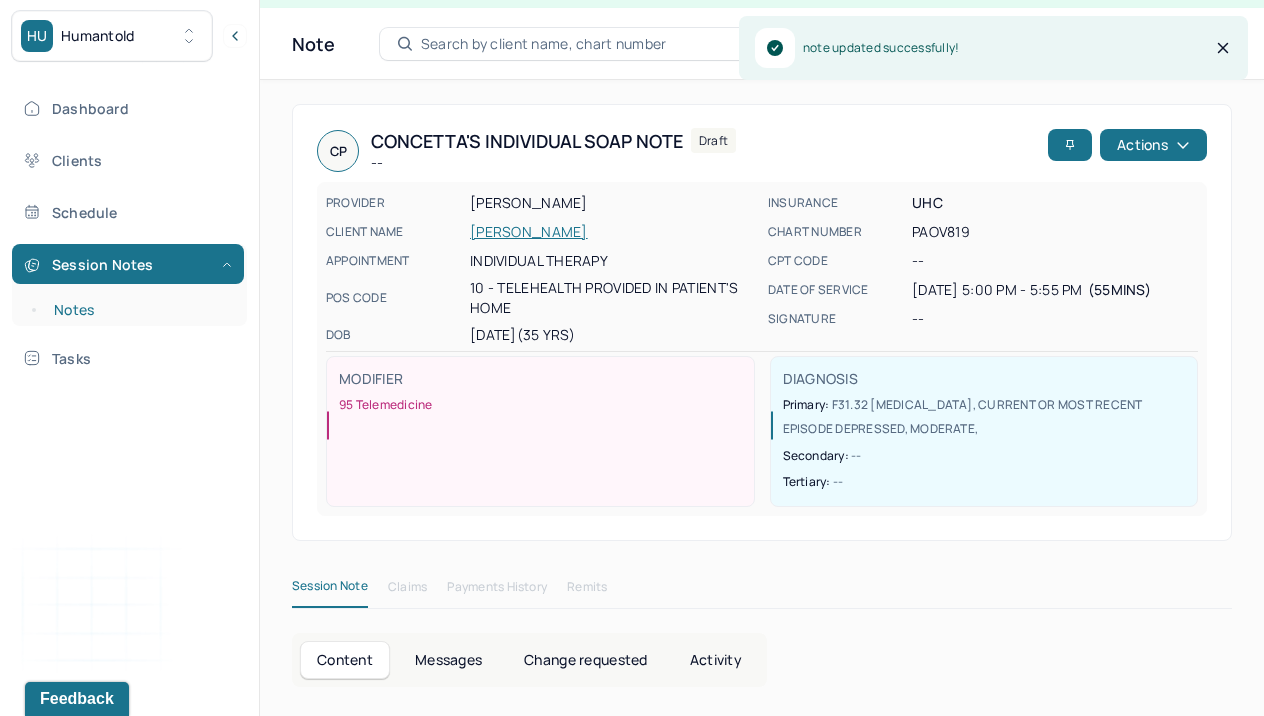 click on "Notes" at bounding box center (139, 310) 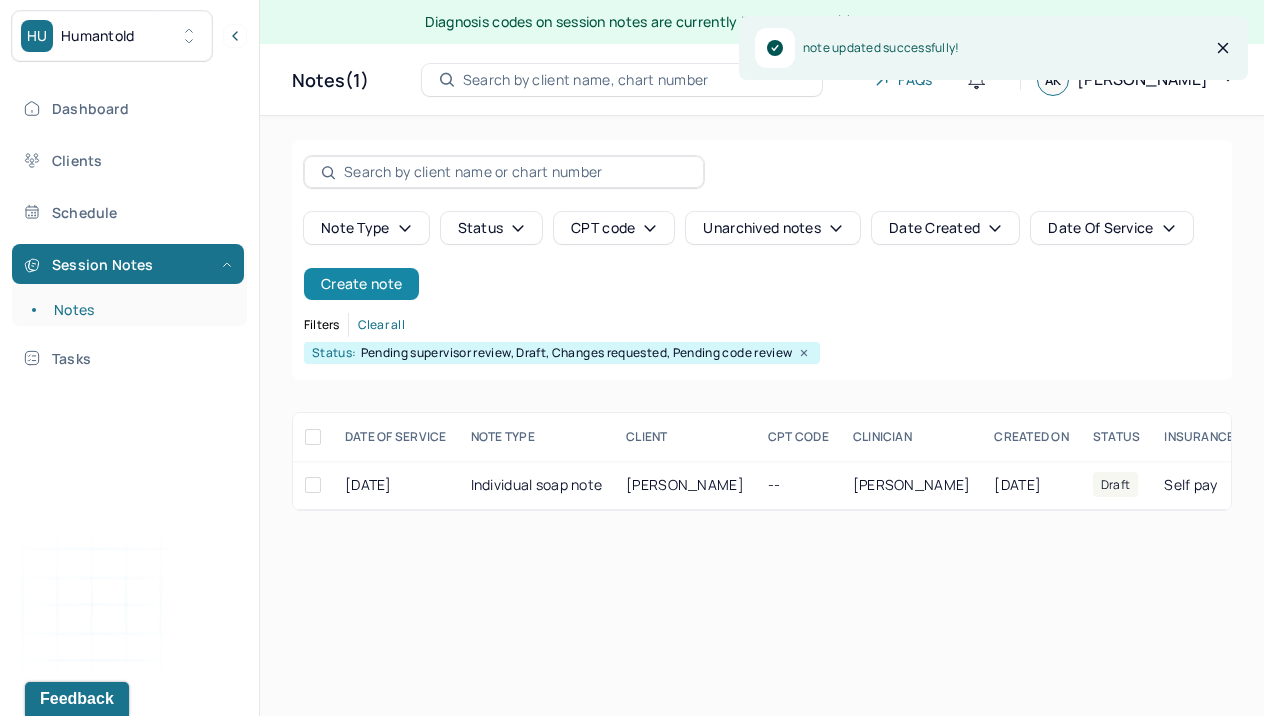 click on "Create note" at bounding box center [361, 284] 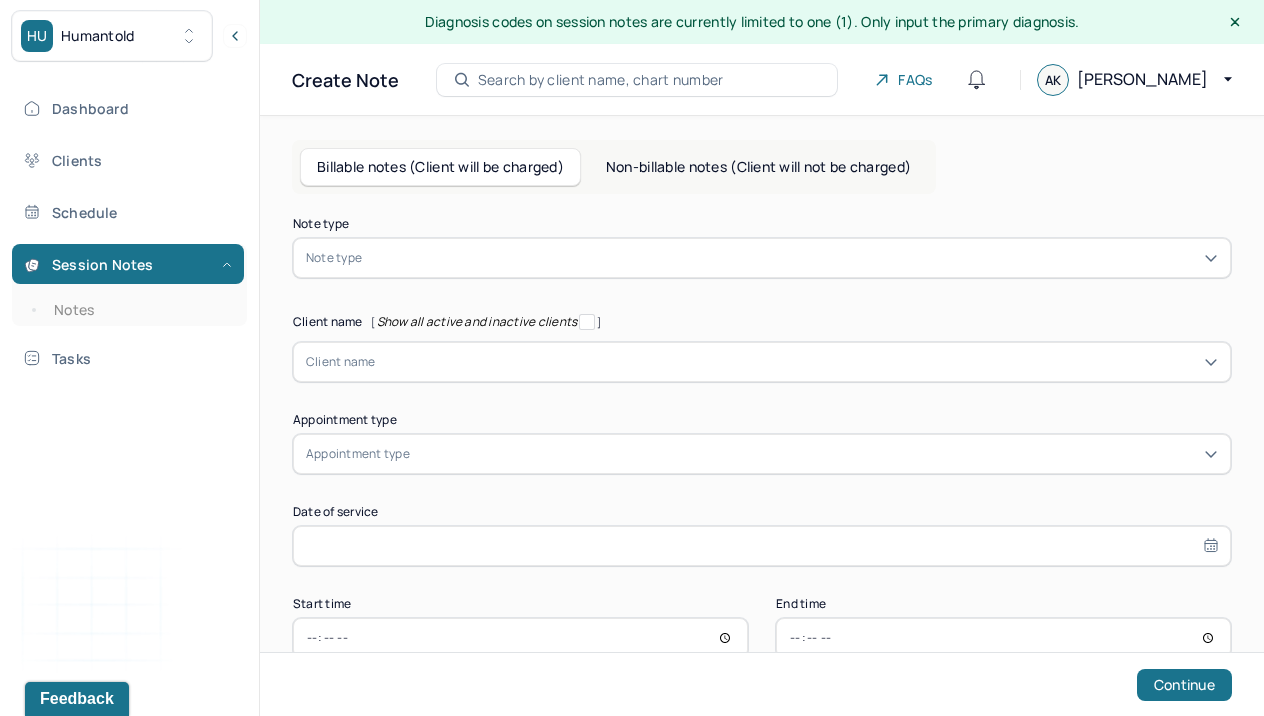 click at bounding box center (792, 258) 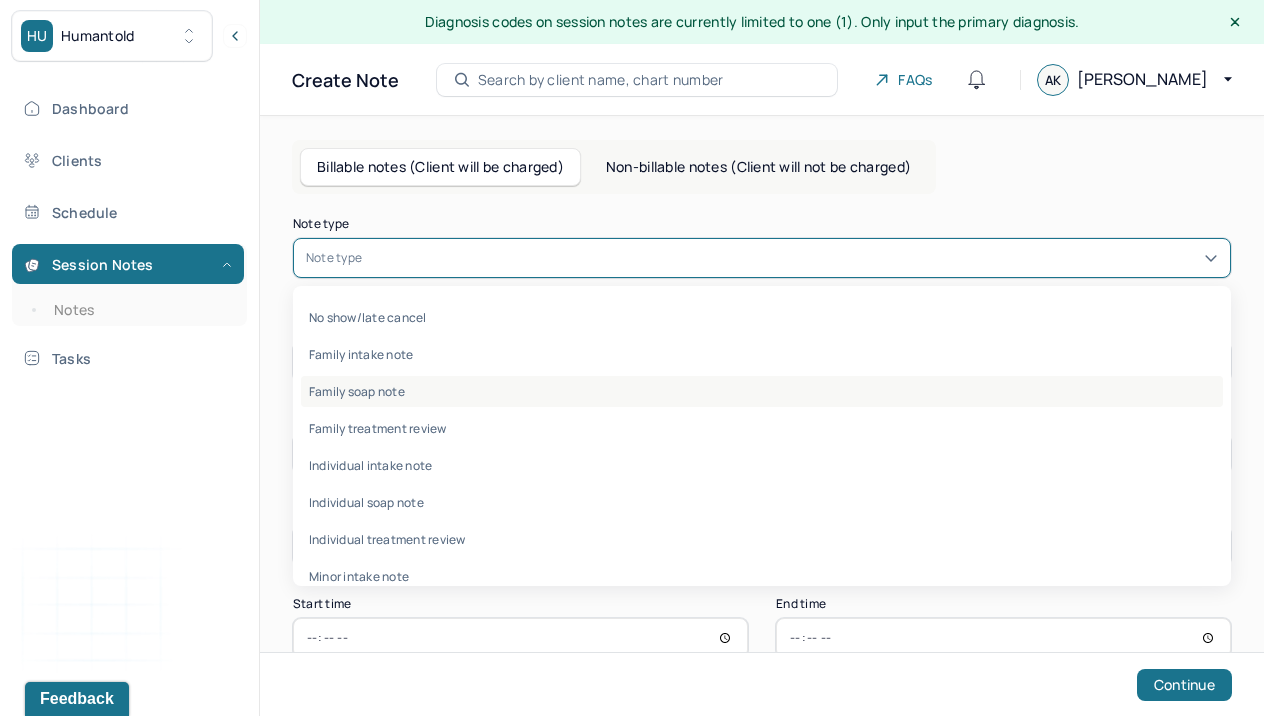click on "Family soap note" at bounding box center (762, 391) 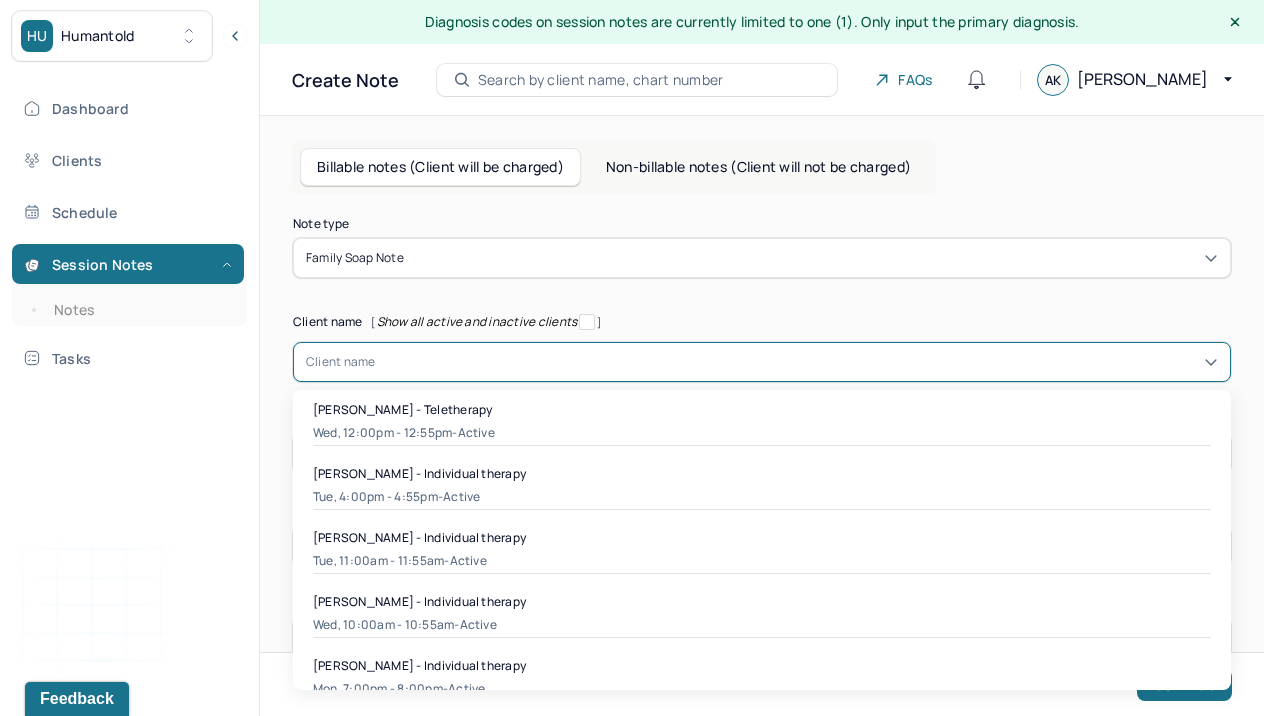 click on "Client name" at bounding box center (341, 362) 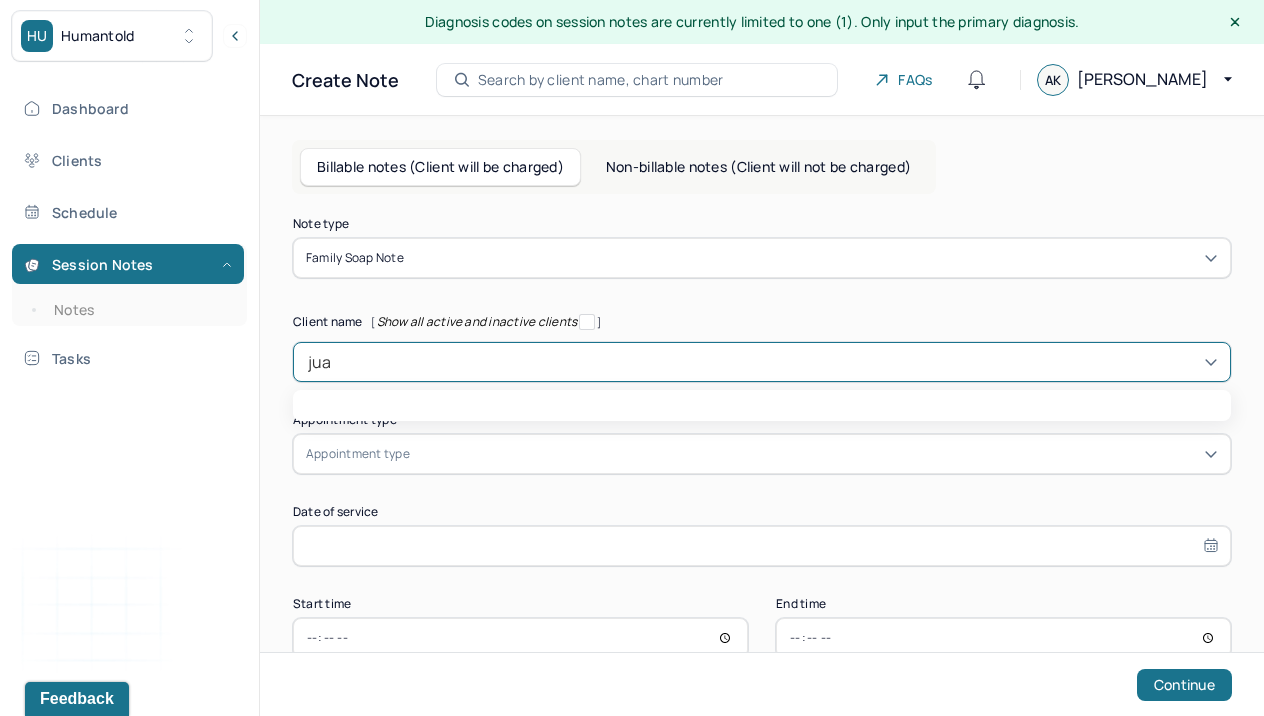type on "[PERSON_NAME]" 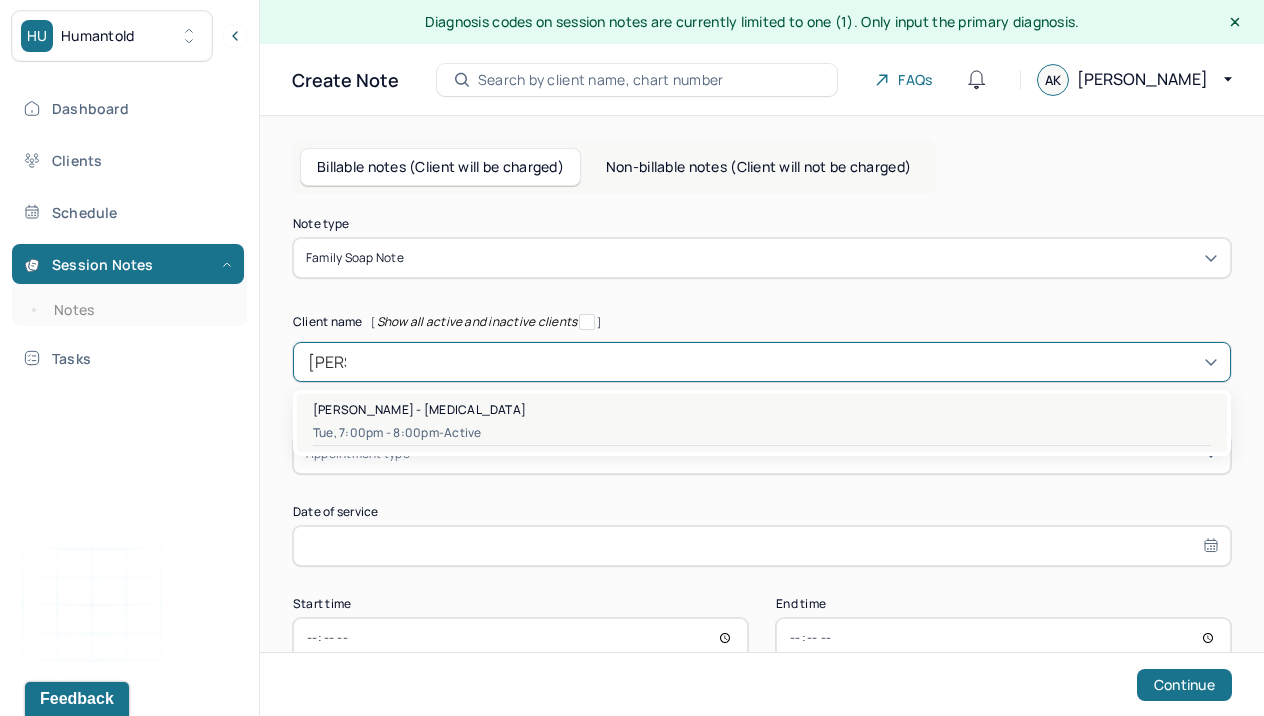 click on "[PERSON_NAME] - [MEDICAL_DATA] Tue, 7:00pm - 8:00pm  -  active" at bounding box center (762, 423) 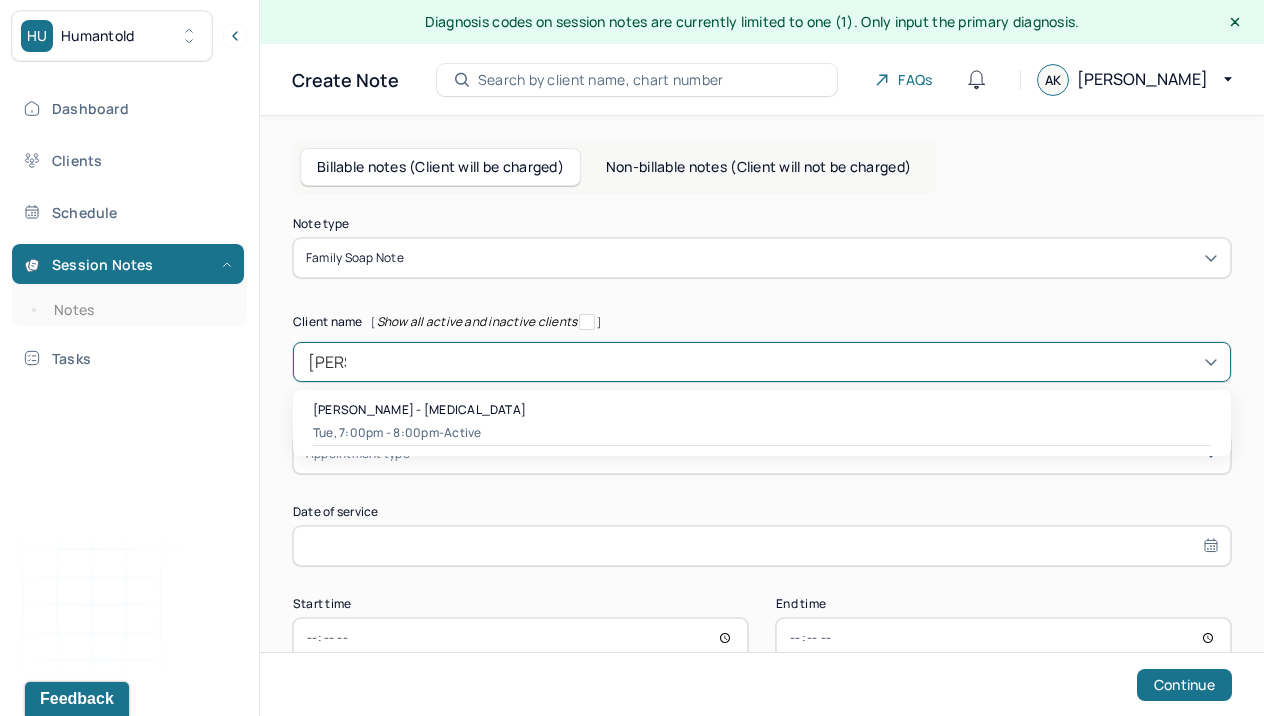 type 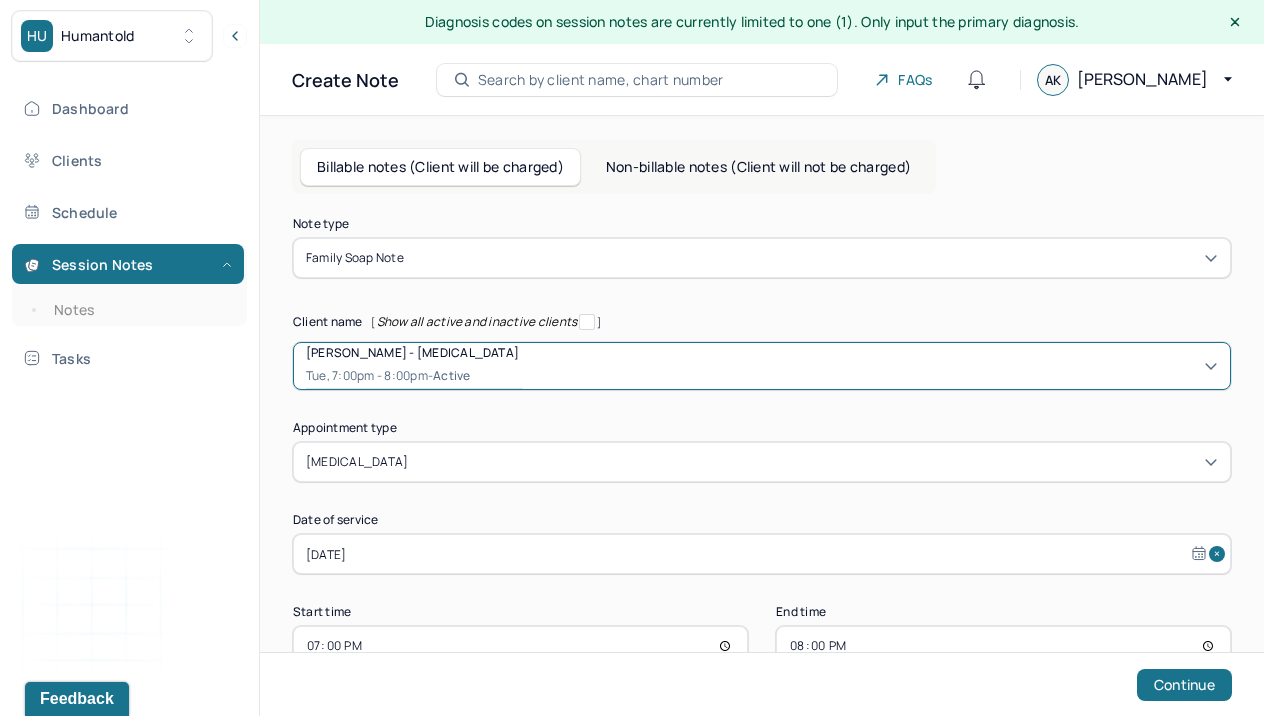 scroll, scrollTop: 55, scrollLeft: 0, axis: vertical 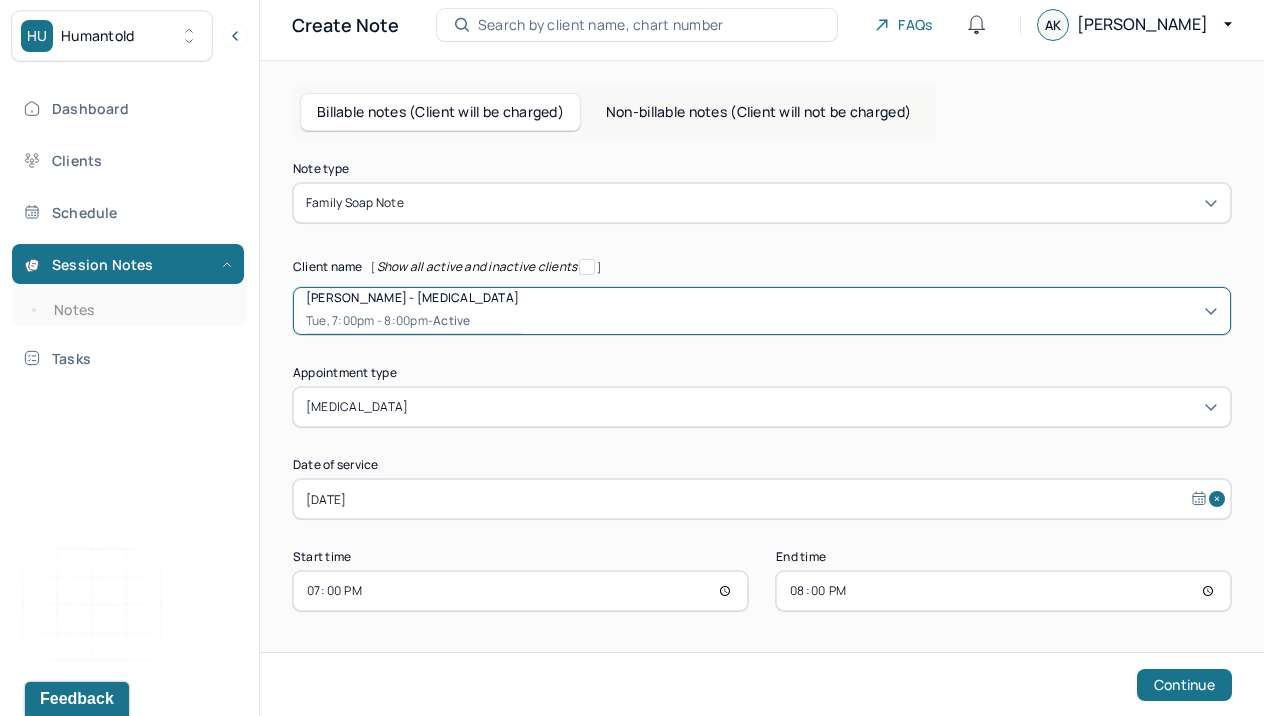 click on "20:00" at bounding box center (1003, 591) 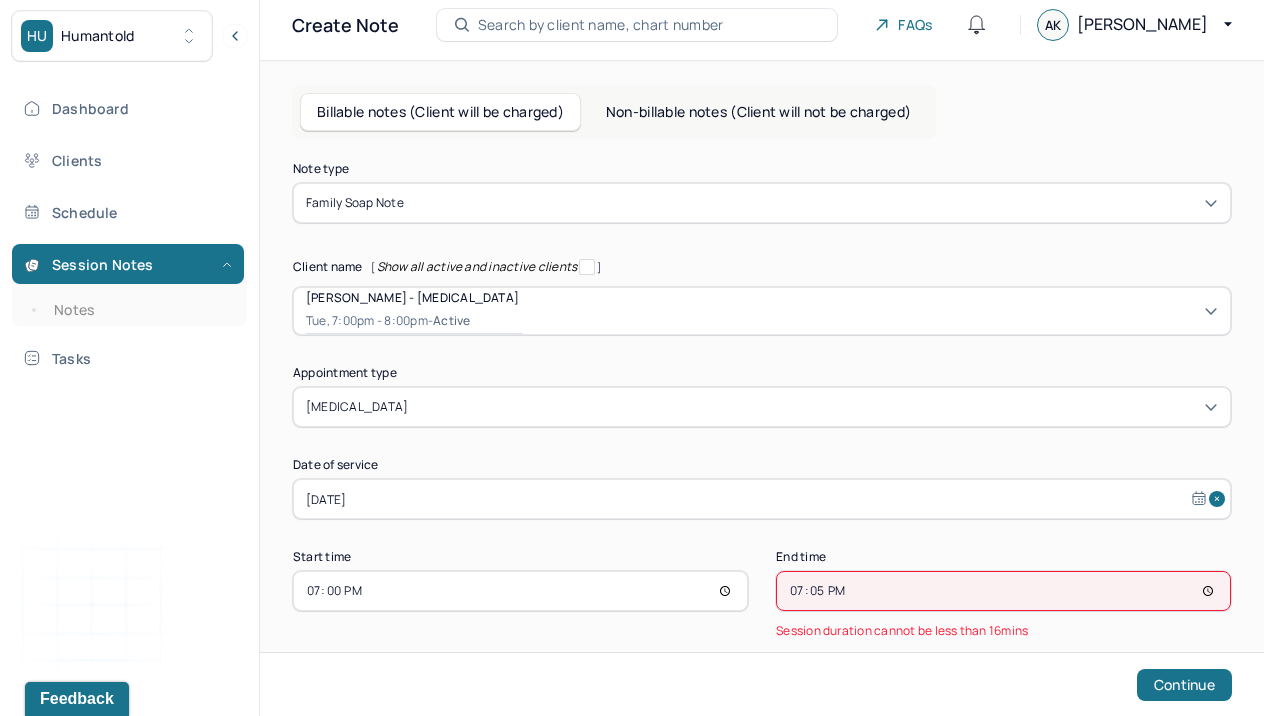 type on "19:55" 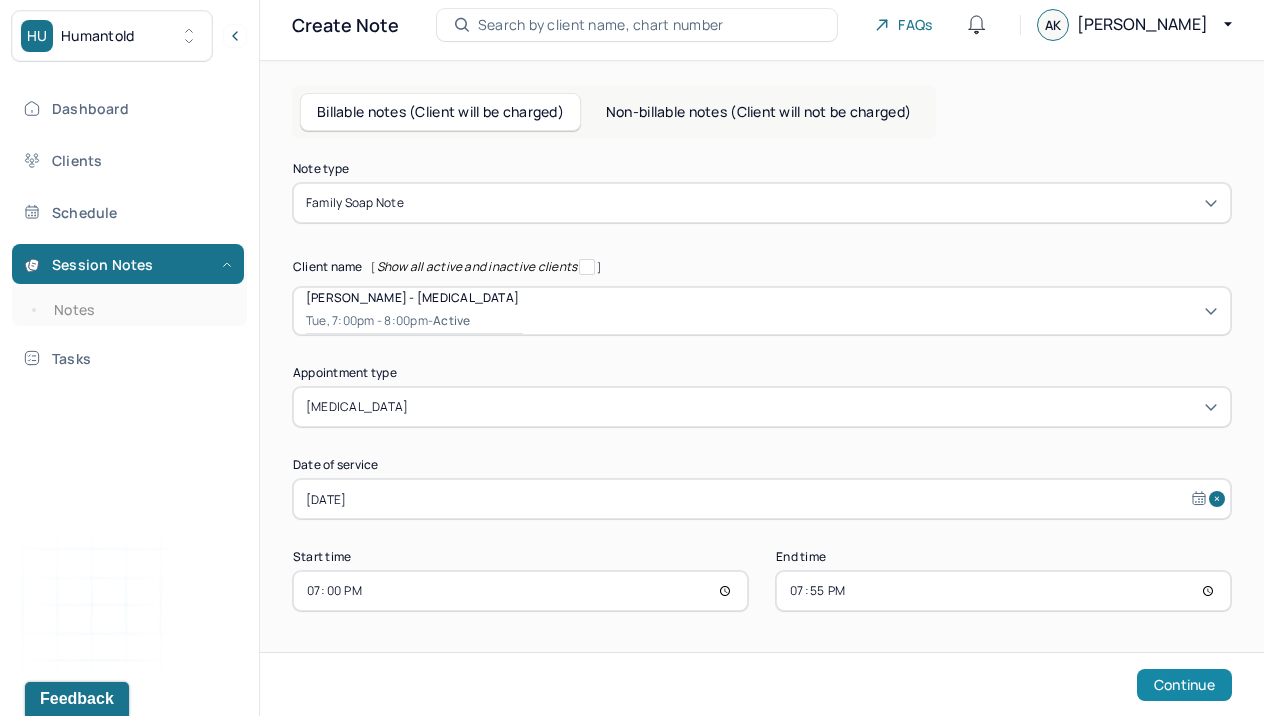 click on "Continue" at bounding box center [1184, 685] 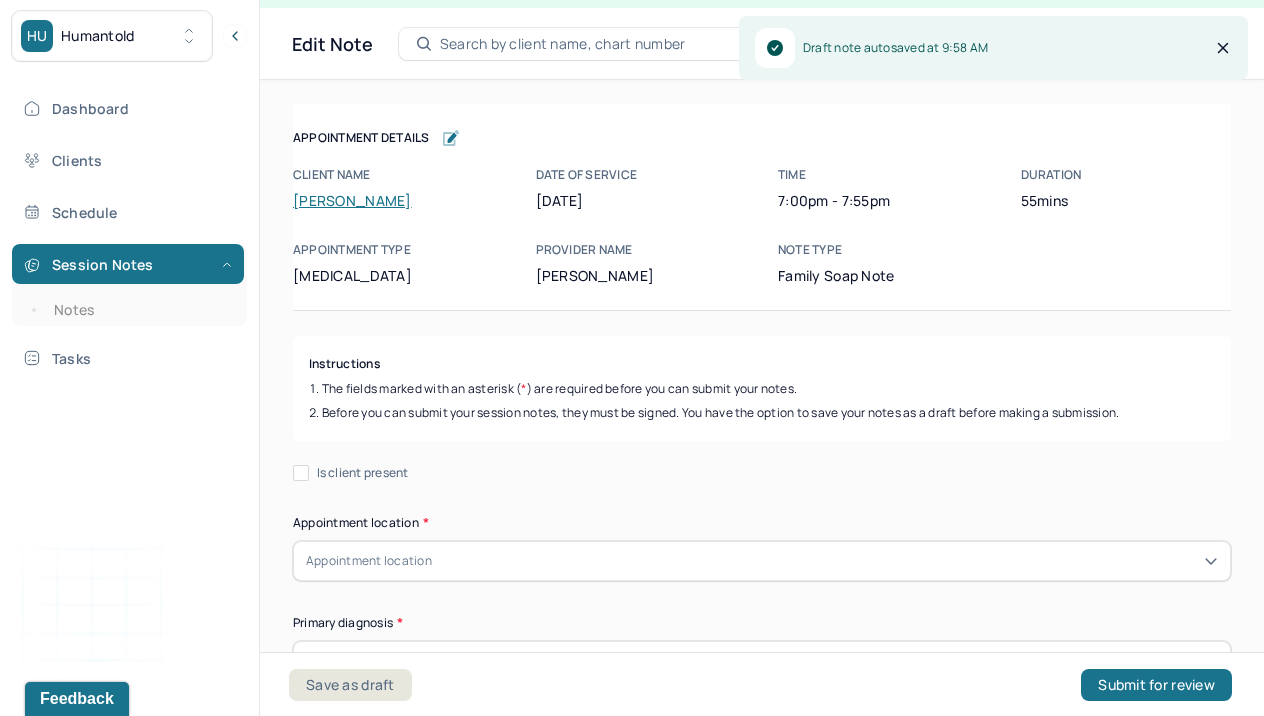 scroll, scrollTop: 36, scrollLeft: 0, axis: vertical 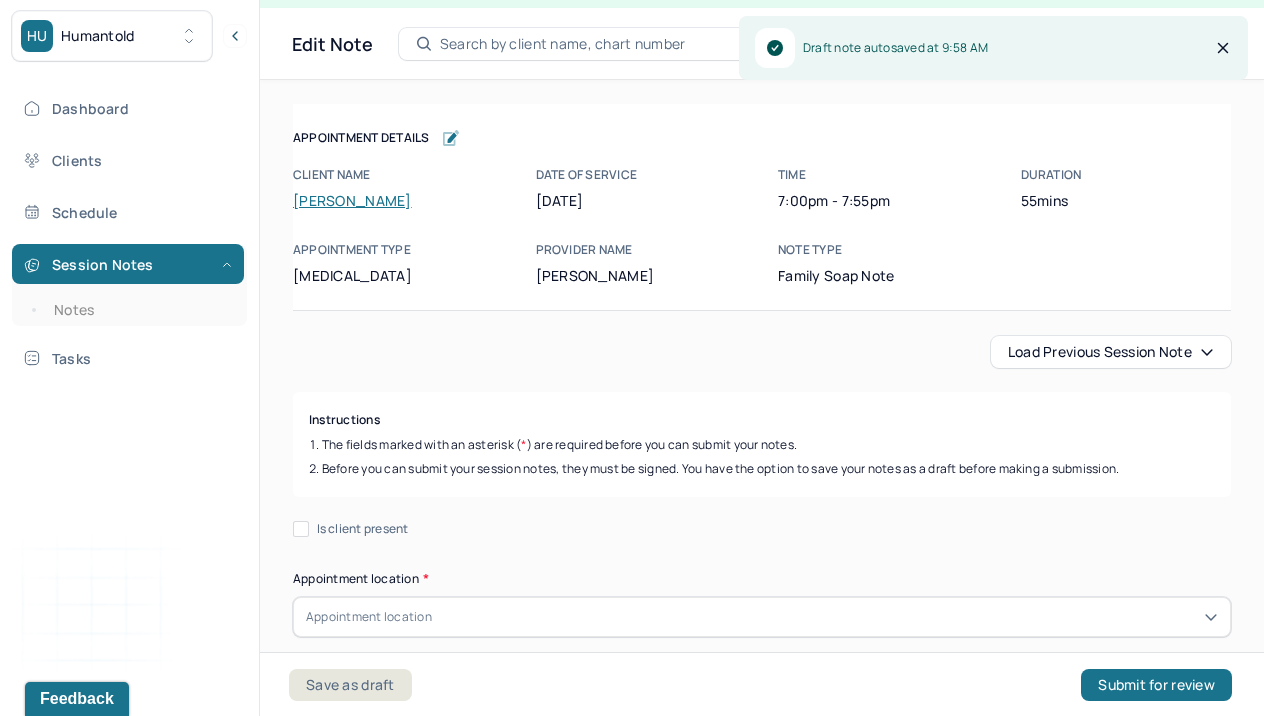 click on "Load previous session note" at bounding box center [1111, 352] 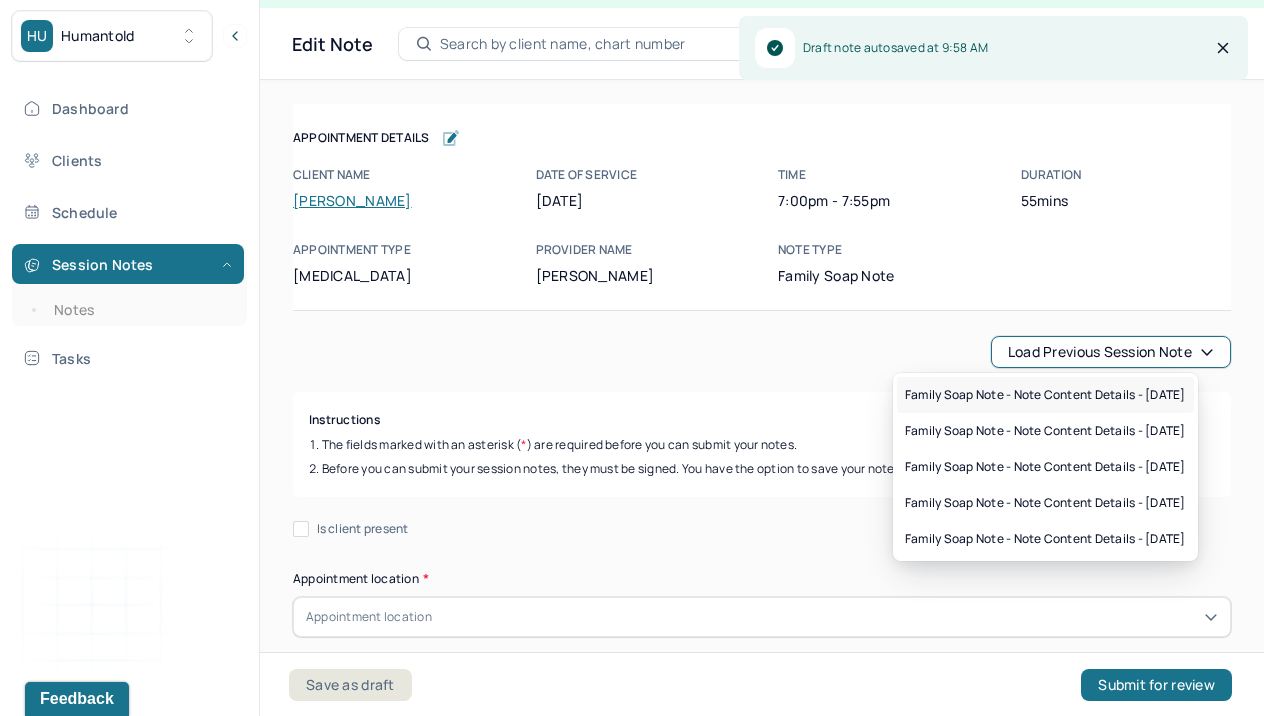 click on "Family soap note   - Note content Details -   [DATE]" at bounding box center (1045, 395) 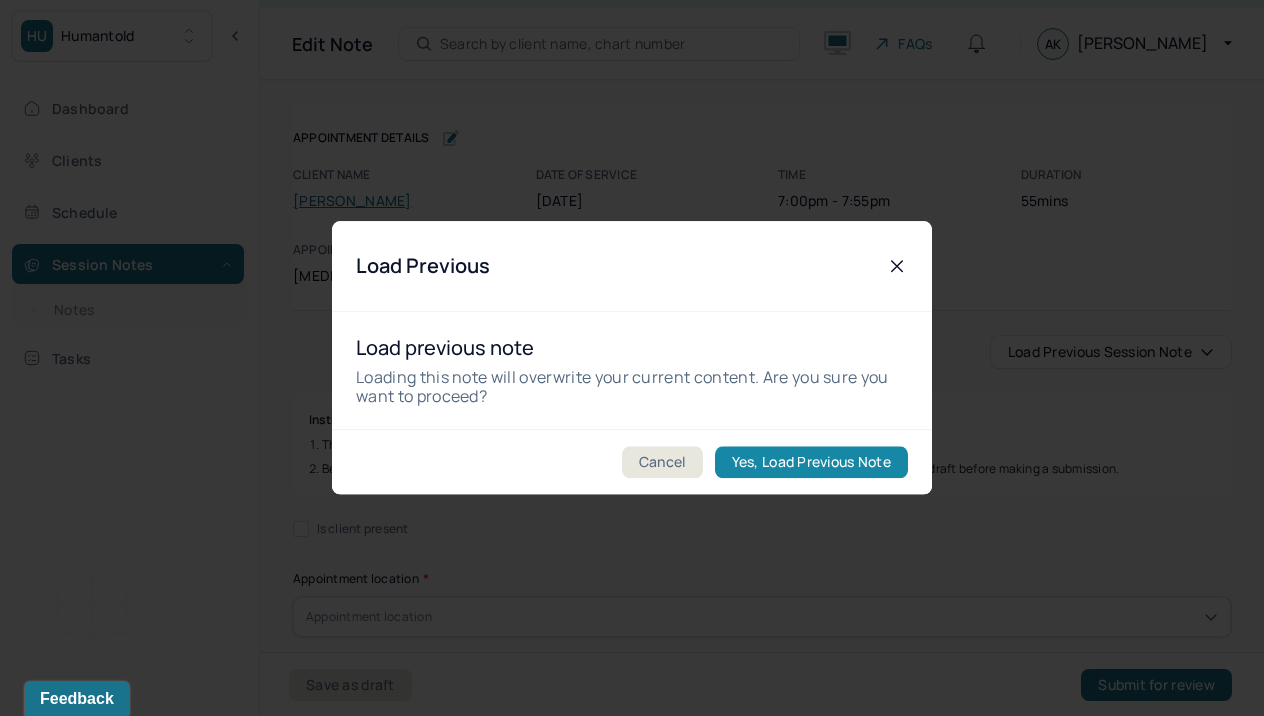 click on "Yes, Load Previous Note" at bounding box center (811, 463) 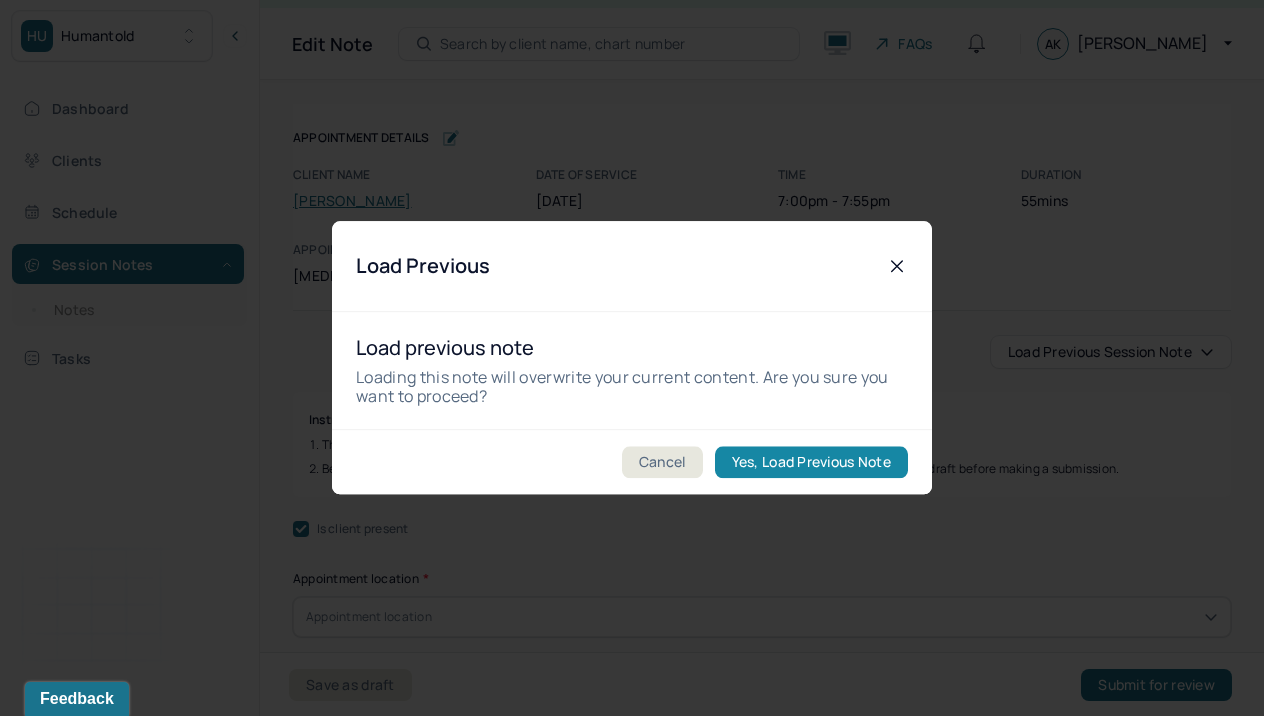 checkbox on "true" 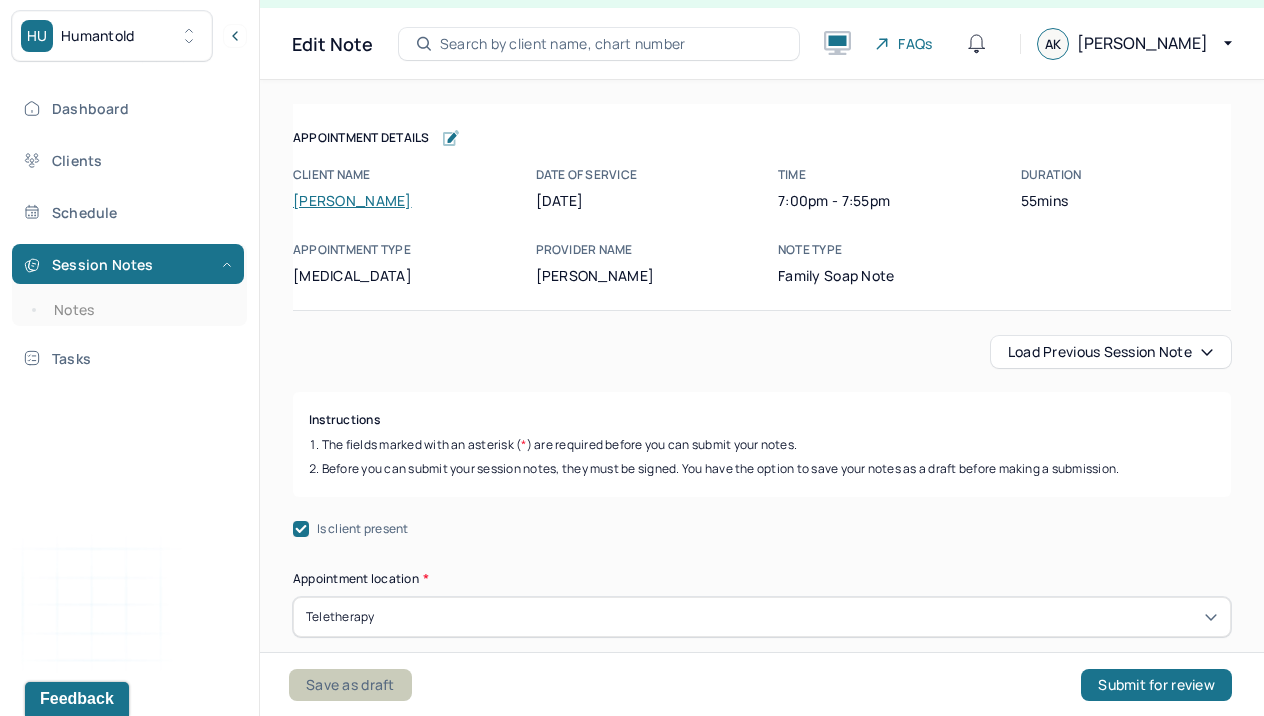 click on "Save as draft" at bounding box center (350, 685) 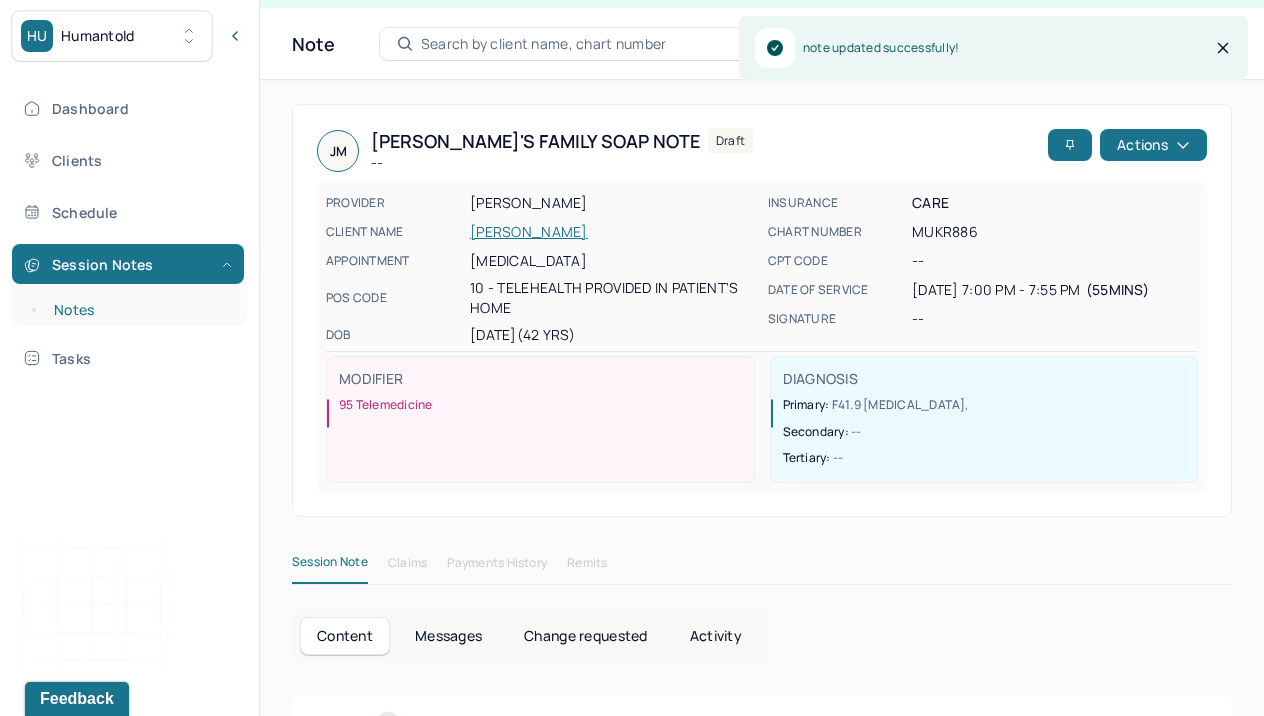 click on "Notes" at bounding box center (139, 310) 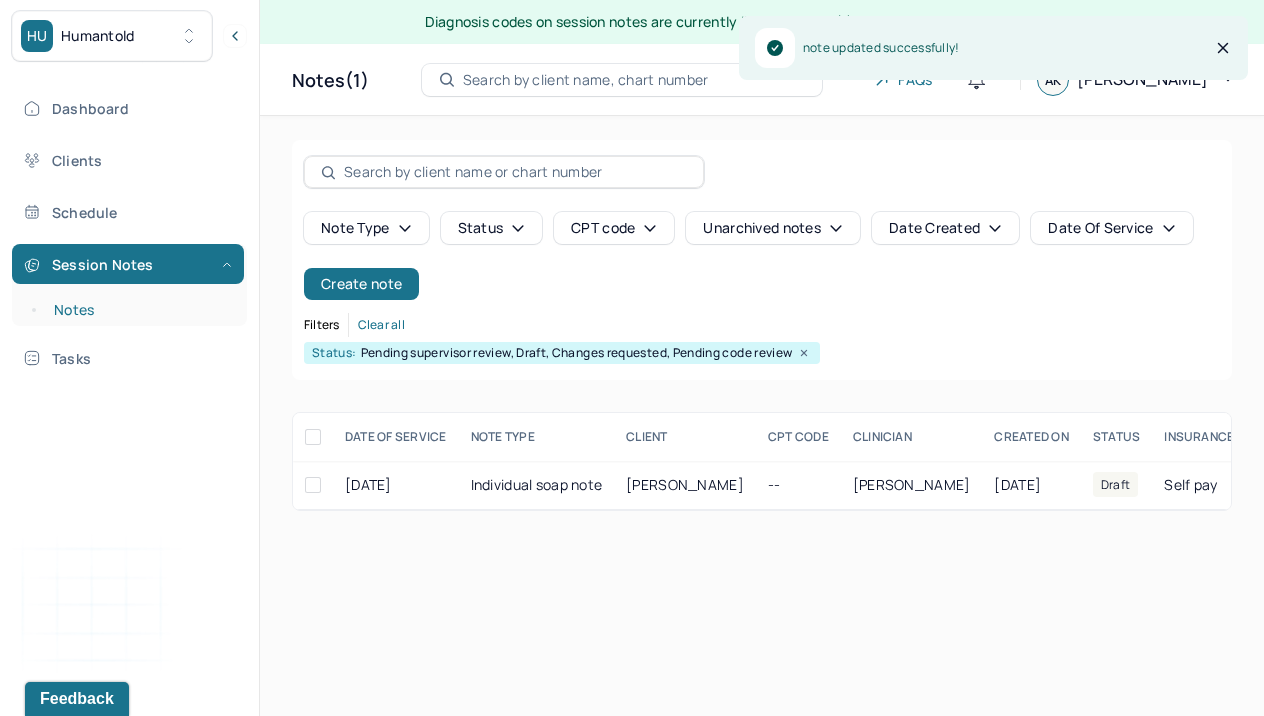 scroll, scrollTop: 0, scrollLeft: 0, axis: both 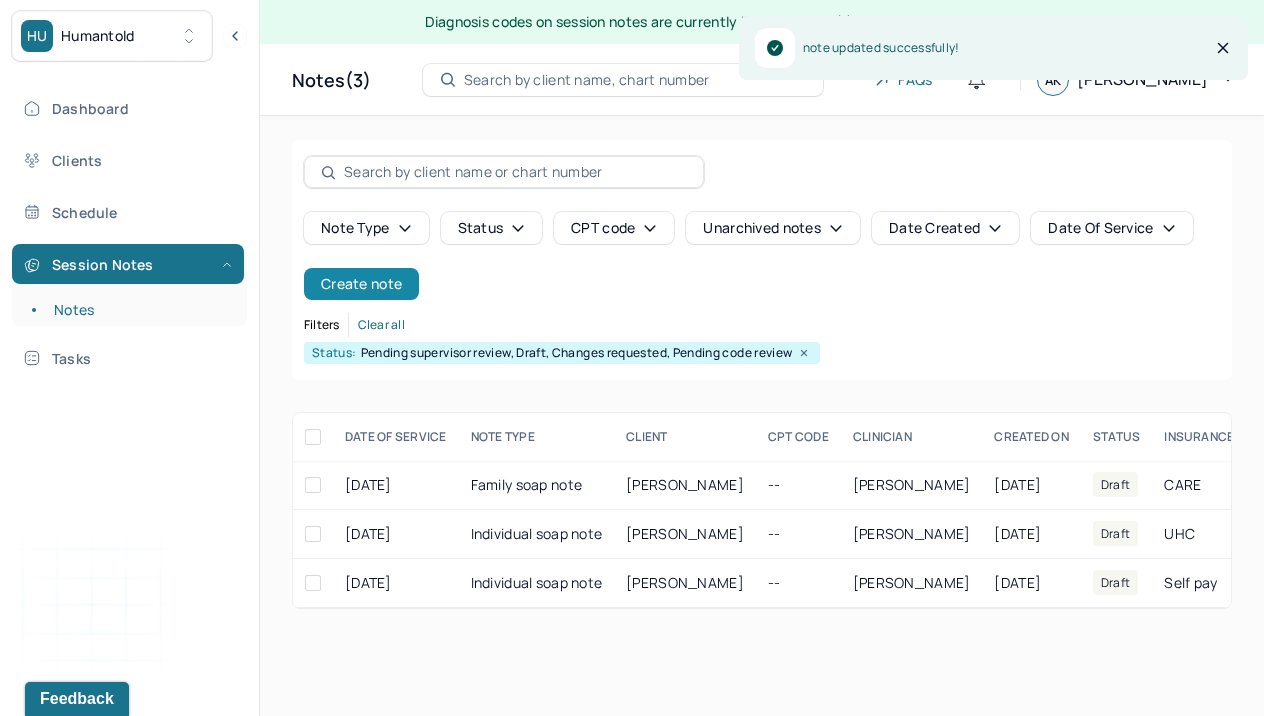 click on "Create note" at bounding box center (361, 284) 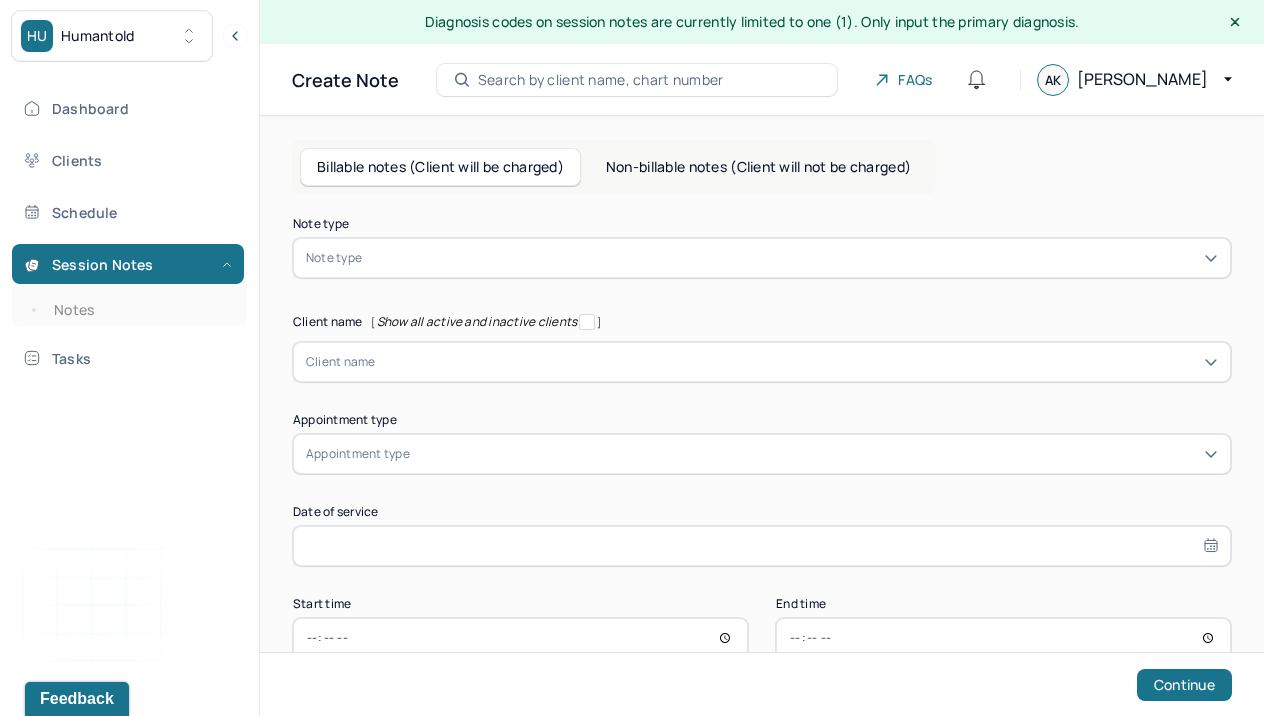 click at bounding box center (792, 258) 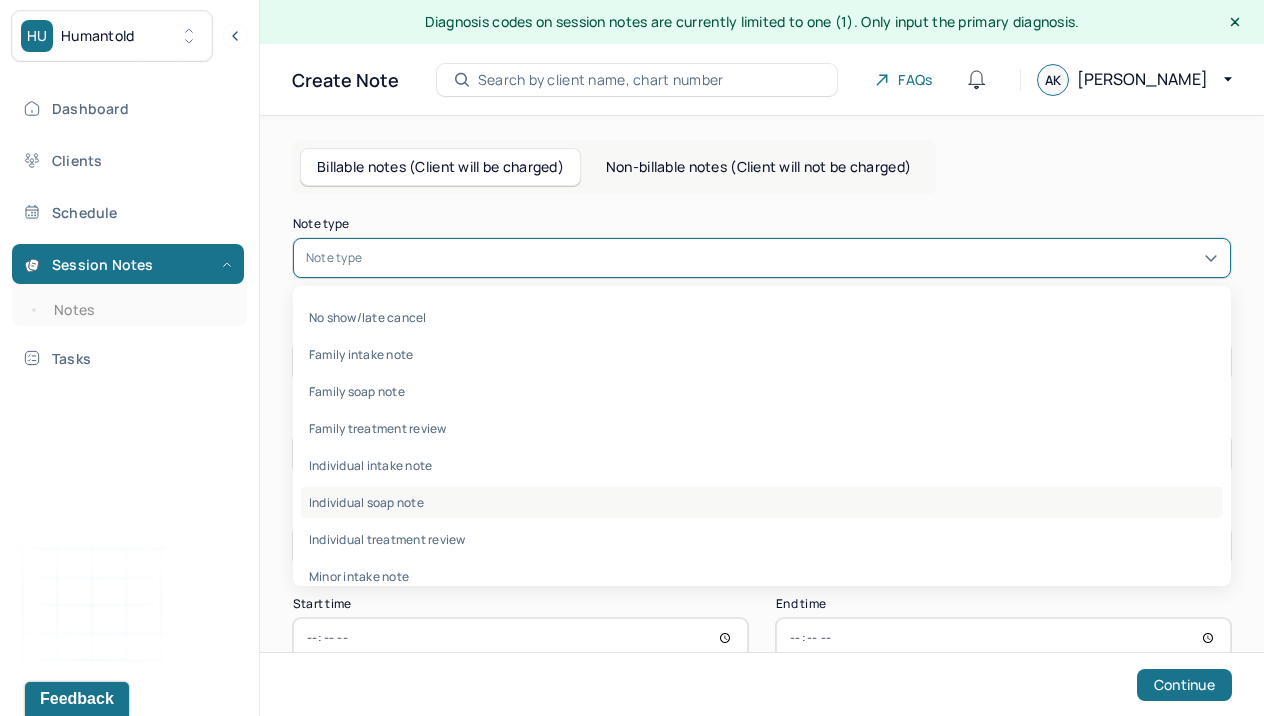 click on "Individual soap note" at bounding box center (762, 502) 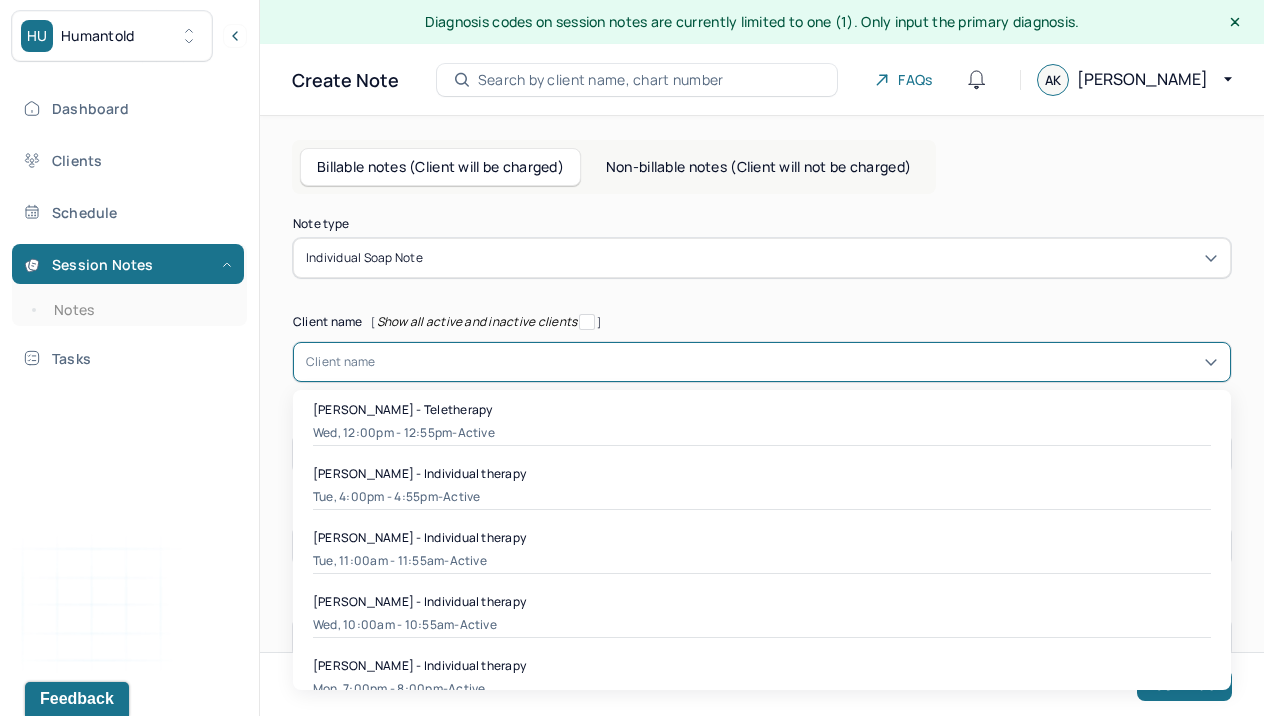 click at bounding box center [379, 362] 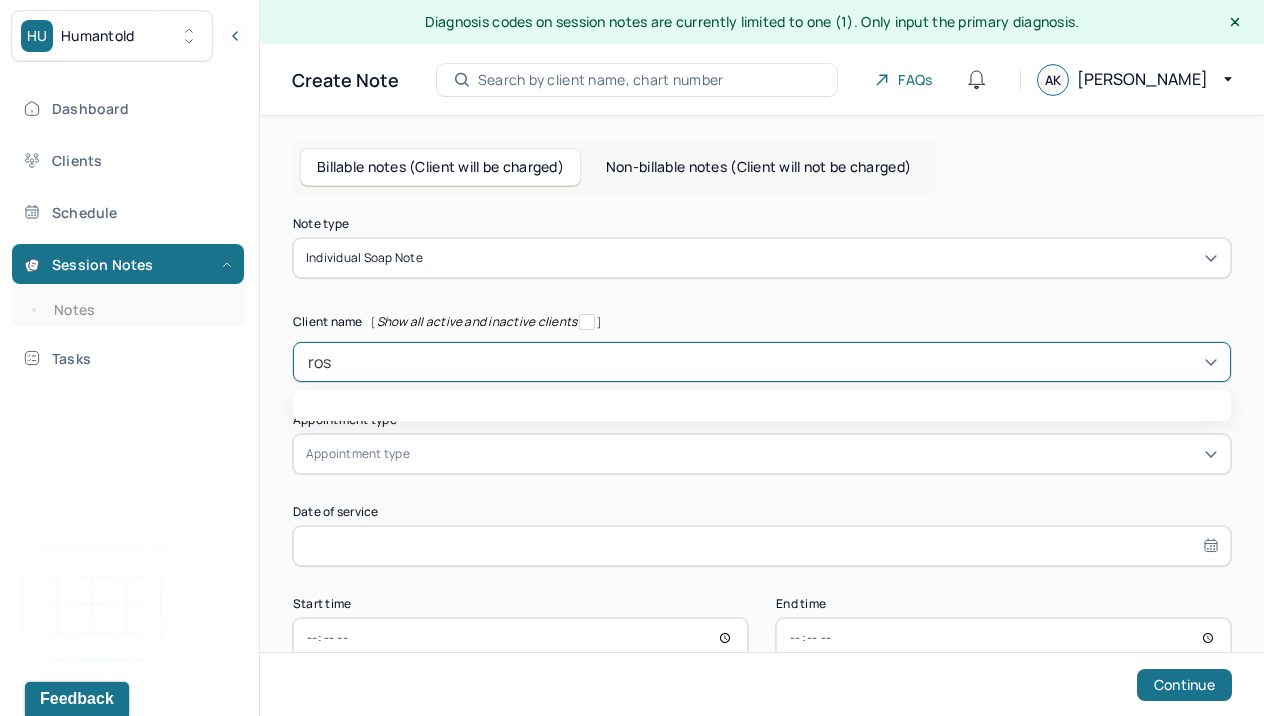 type on "[PERSON_NAME]" 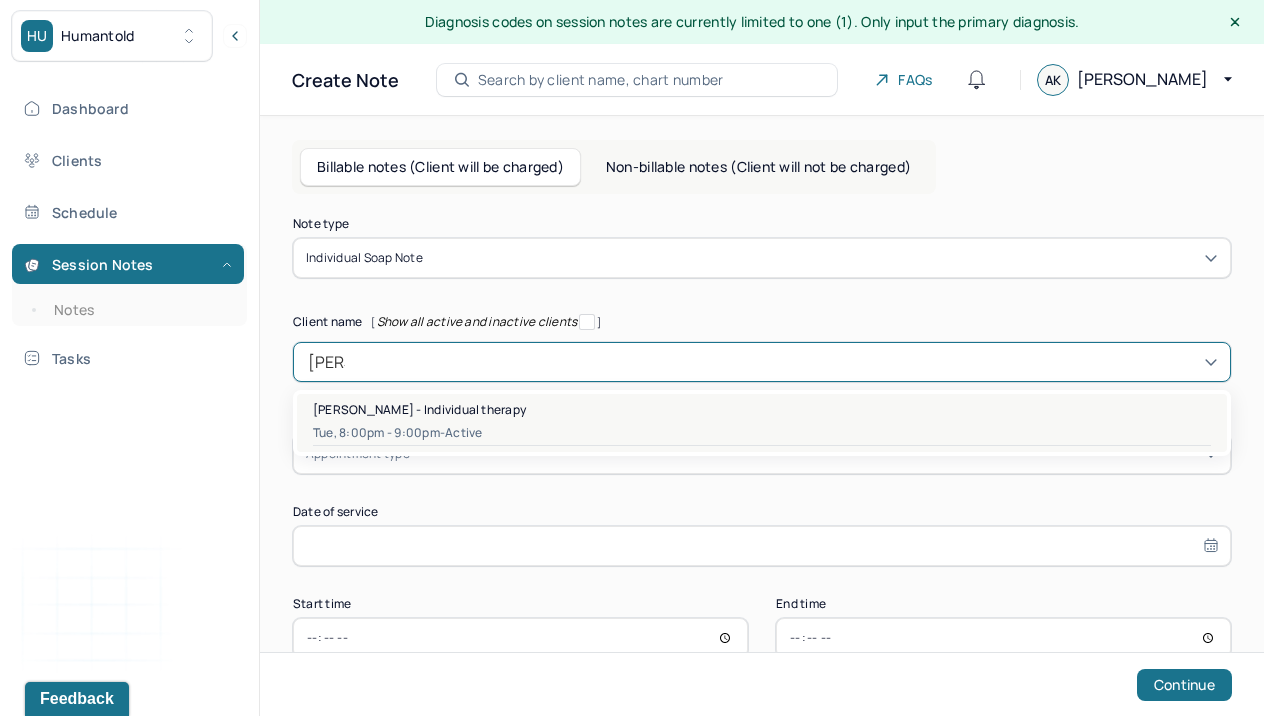 click on "[PERSON_NAME] - Individual therapy" at bounding box center [419, 409] 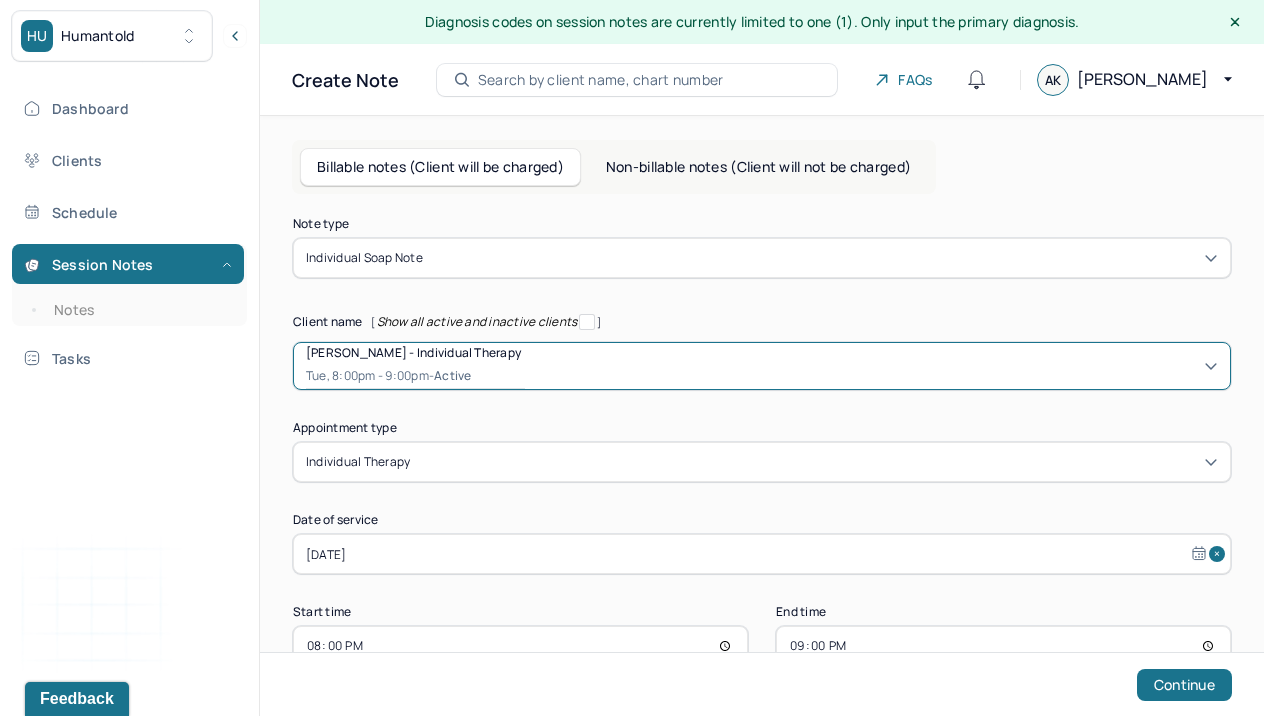 scroll, scrollTop: 55, scrollLeft: 0, axis: vertical 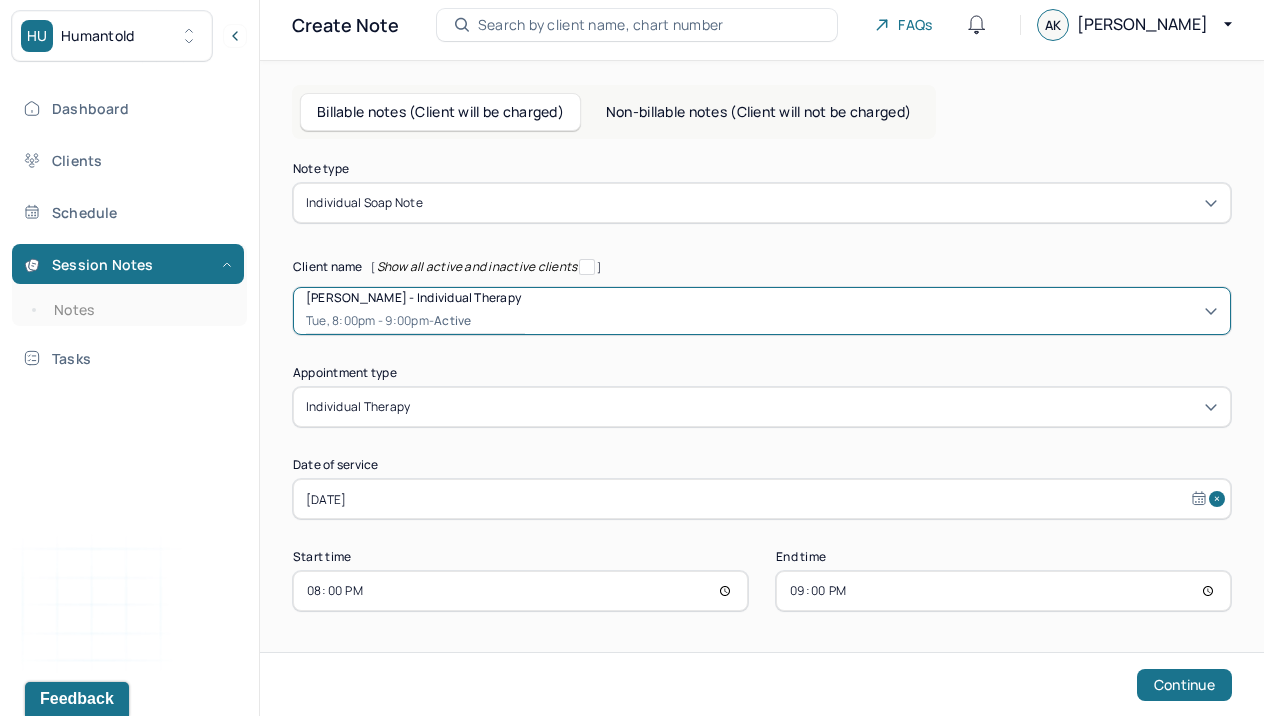 click on "21:00" at bounding box center [1003, 591] 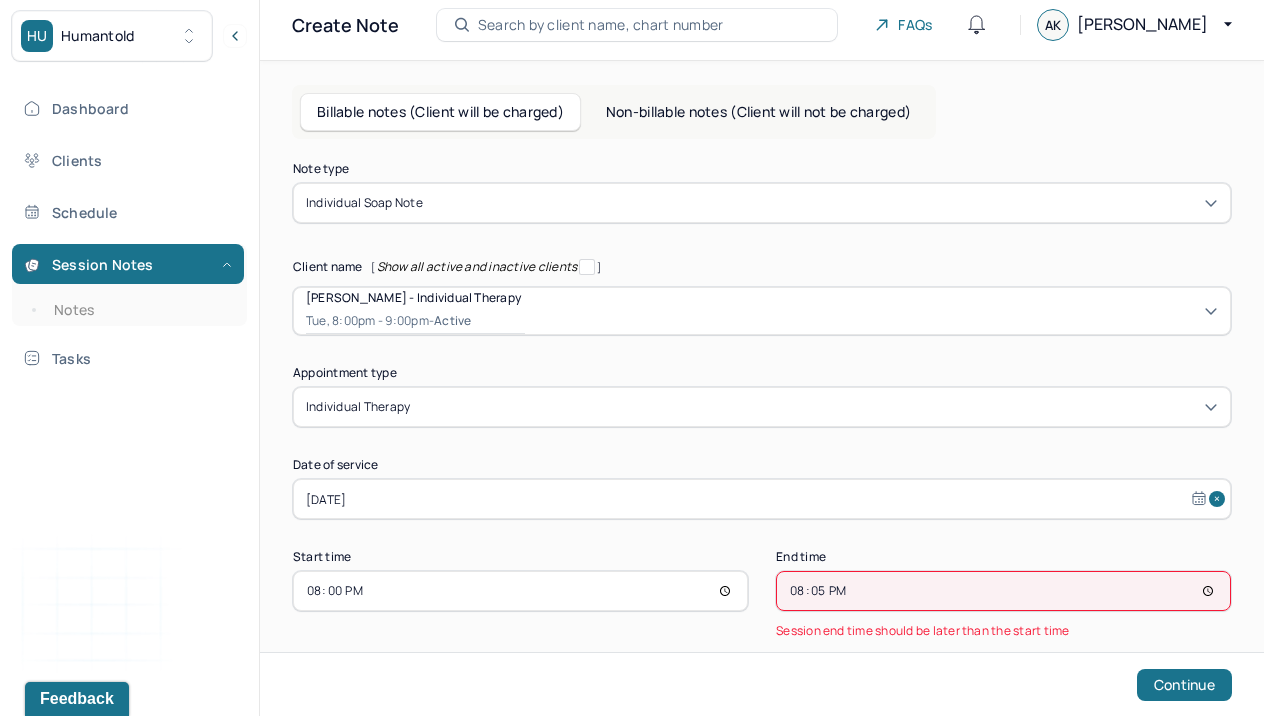 type on "20:55" 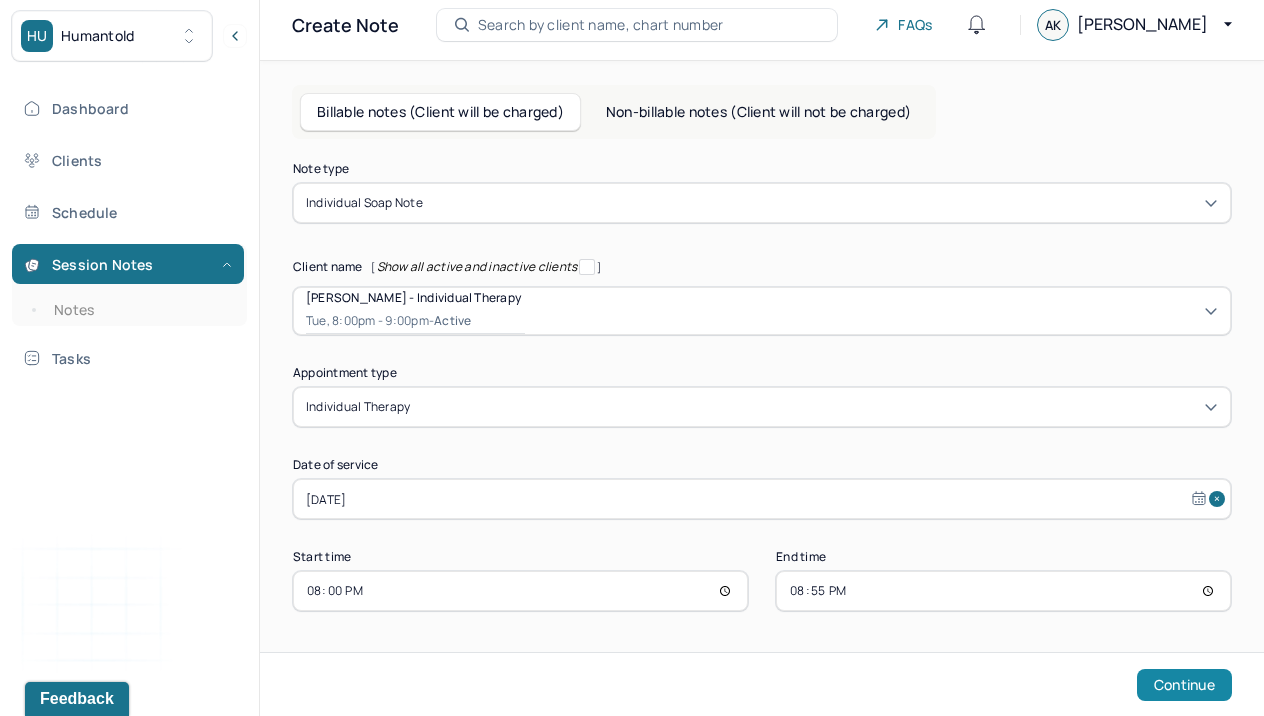 click on "Continue" at bounding box center [1184, 685] 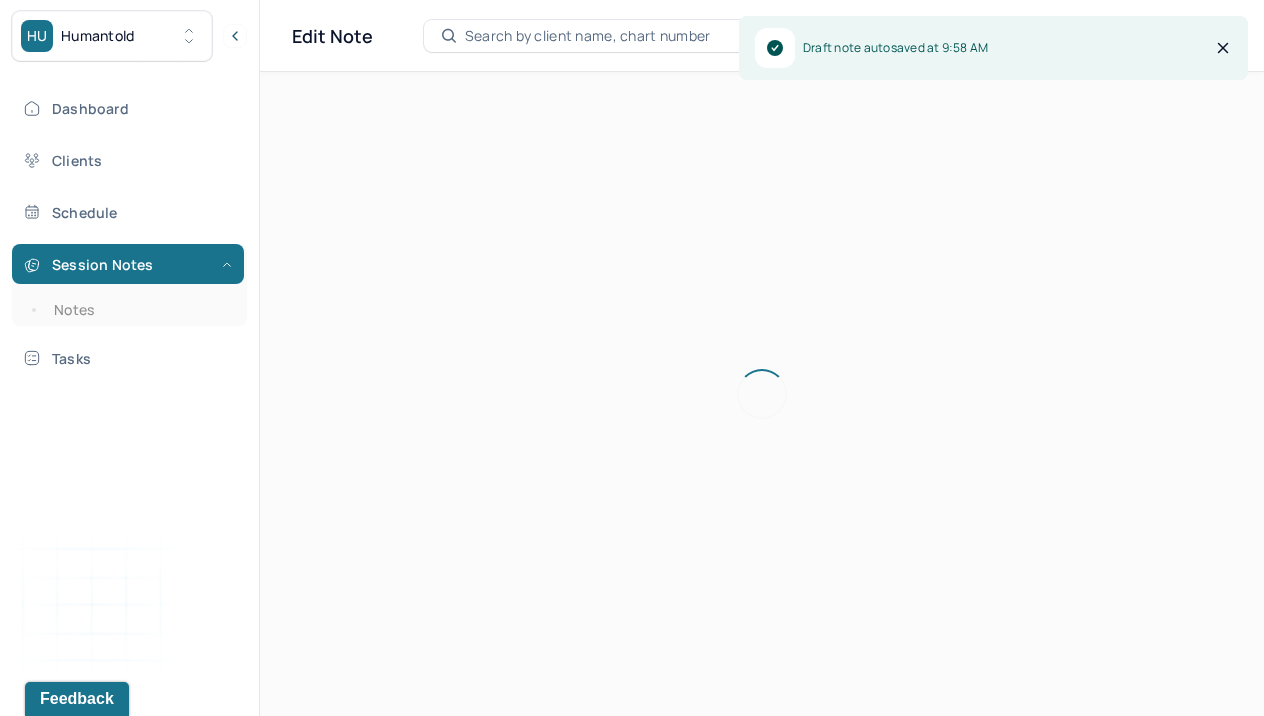 scroll, scrollTop: 36, scrollLeft: 0, axis: vertical 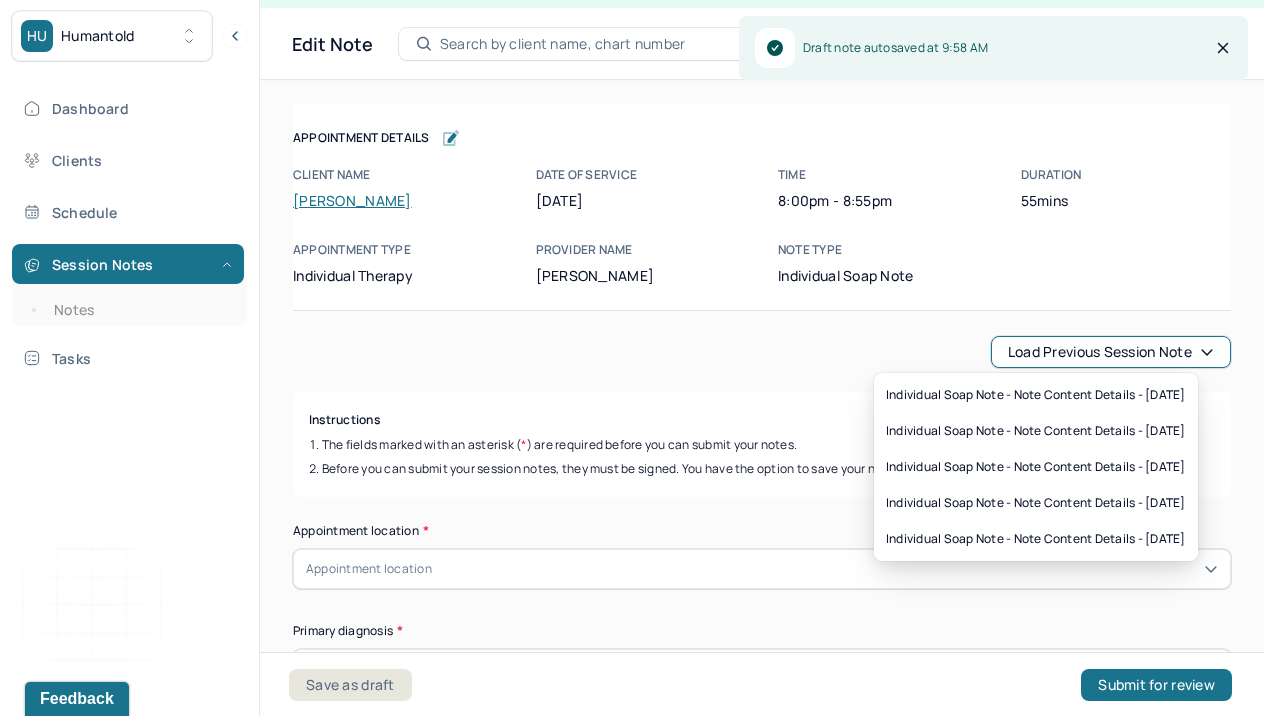 click on "Load previous session note" at bounding box center (1111, 352) 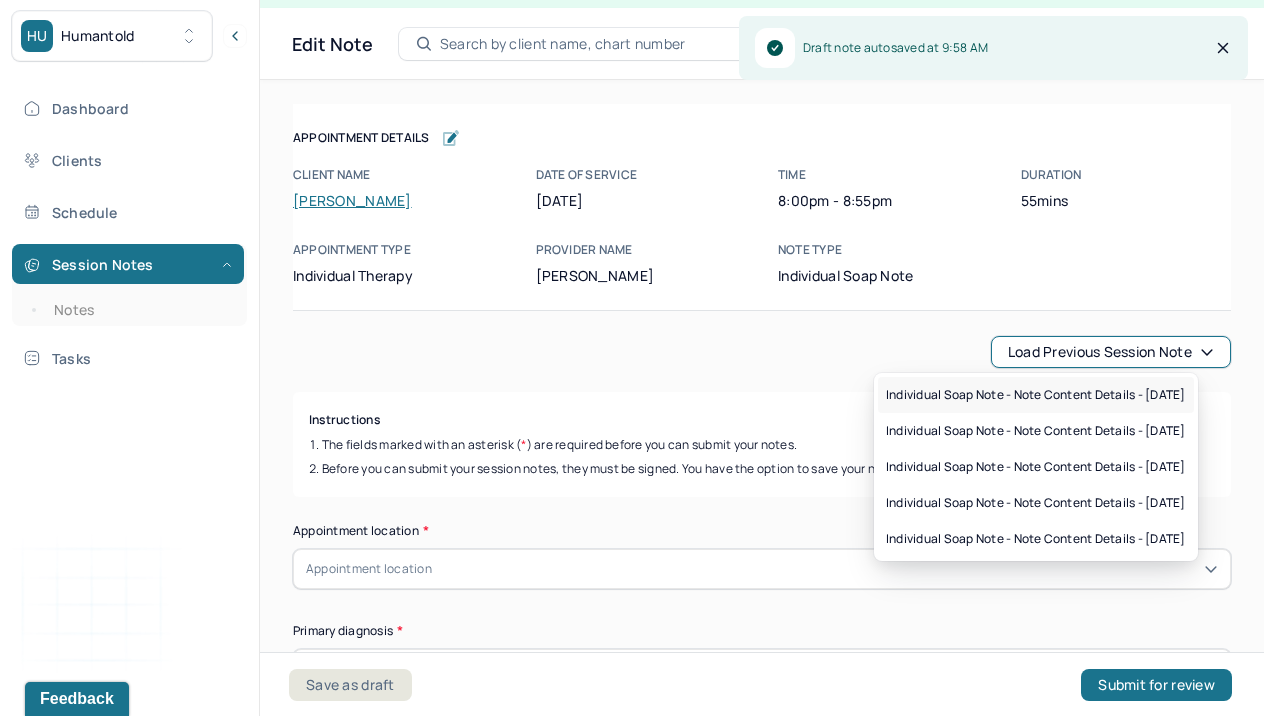 click on "Individual soap note   - Note content Details -   [DATE]" at bounding box center [1036, 395] 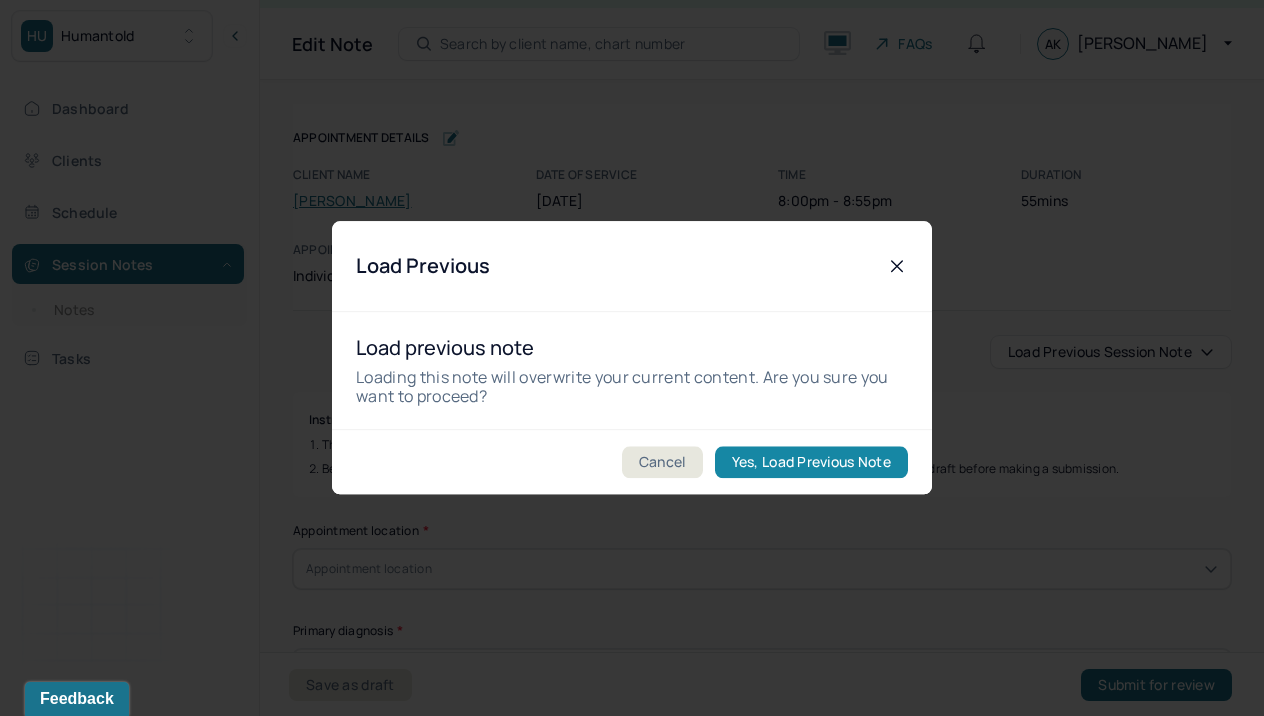 click on "Yes, Load Previous Note" at bounding box center (811, 463) 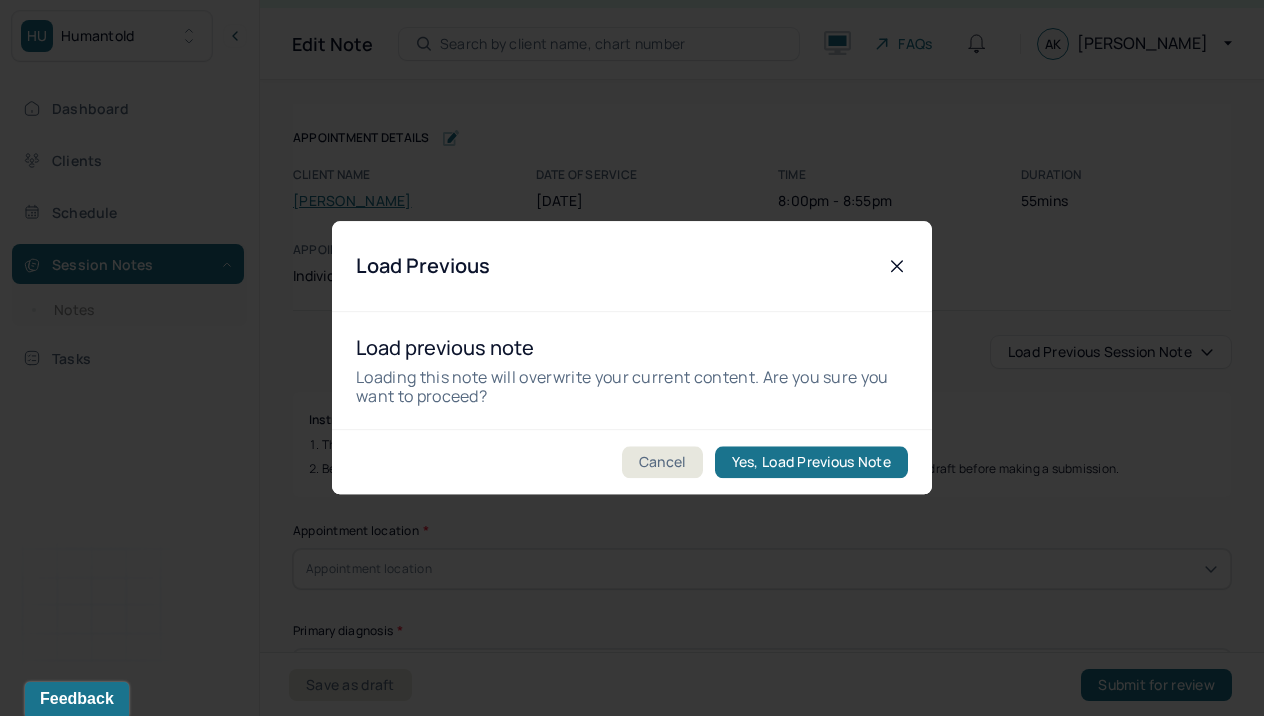type on "The client presented with emotional expressions of stress, frustration, anger, and anxiety. She remained actively involved in the session, demonstrated clear communication, and maintained steady eye contact throughout." 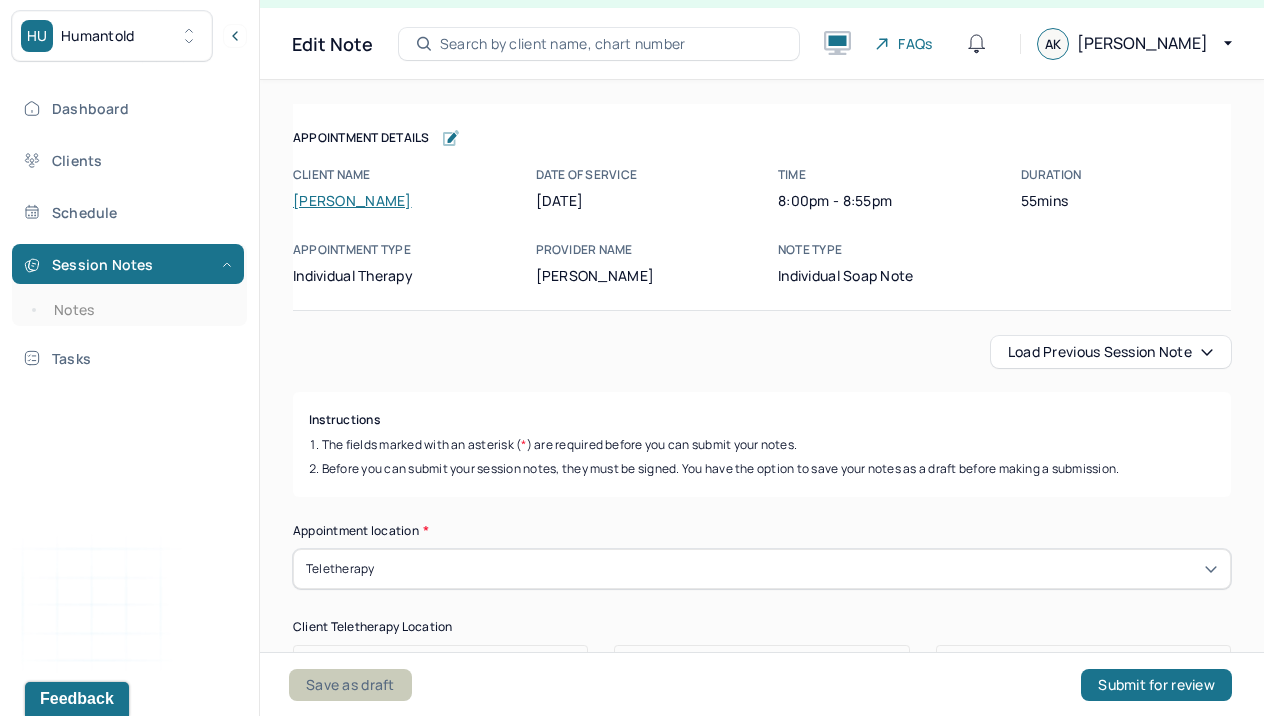 click on "Save as draft" at bounding box center [350, 685] 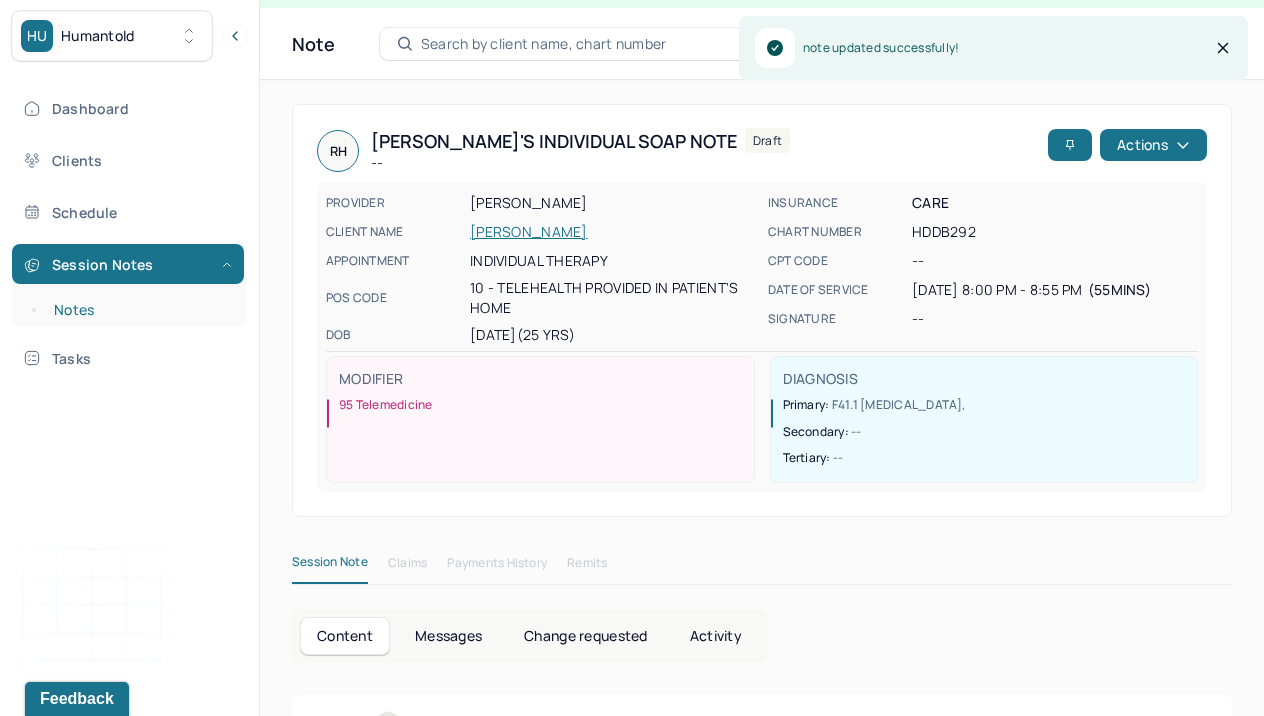 click on "Notes" at bounding box center (139, 310) 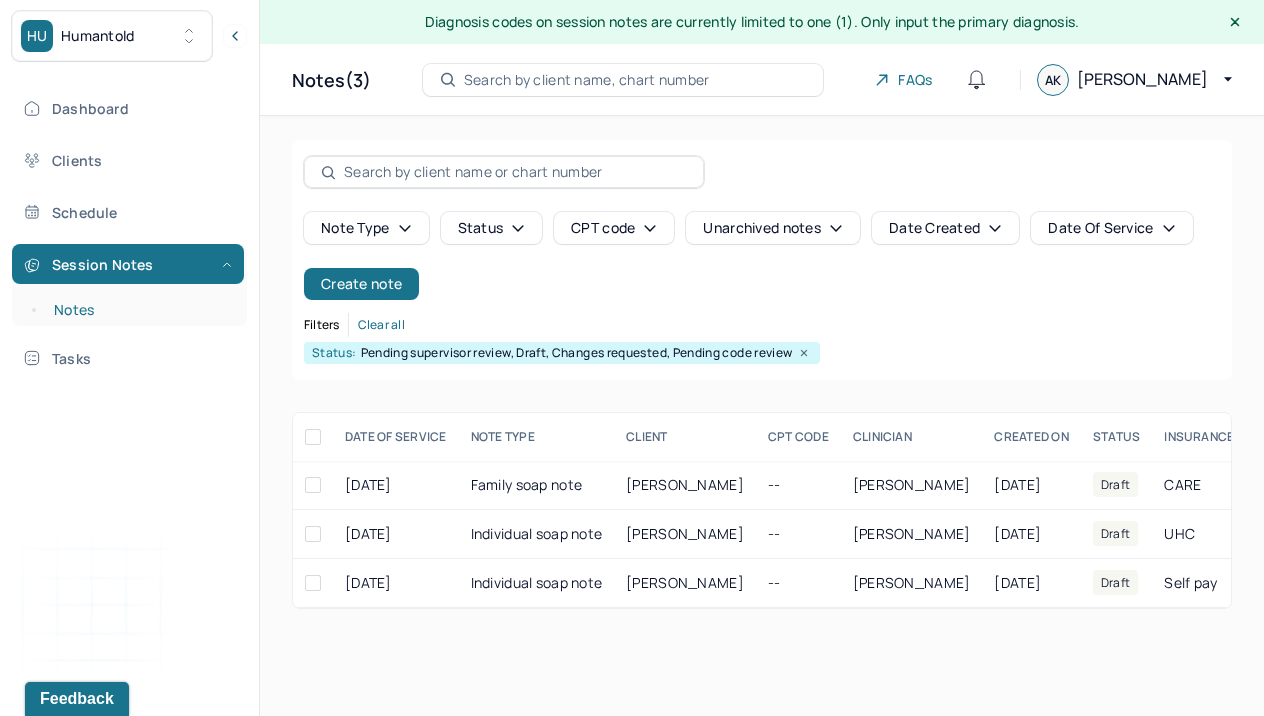 click on "Notes" at bounding box center [139, 310] 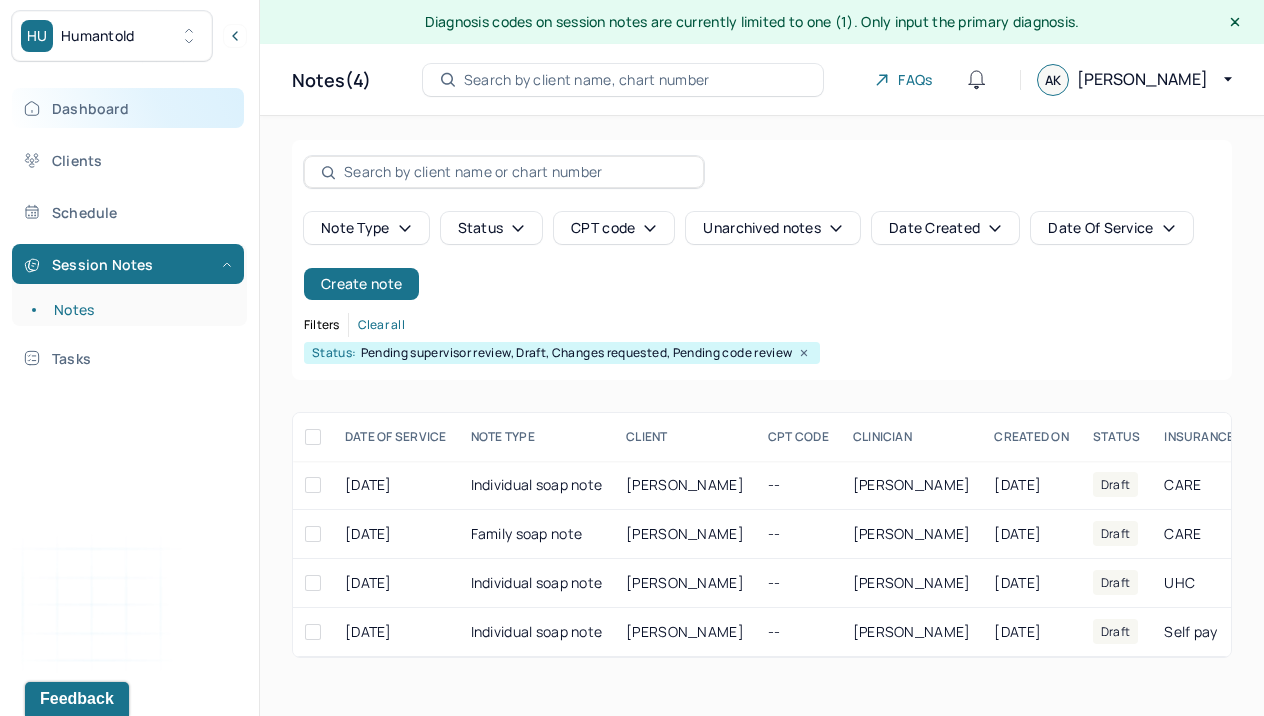 click on "Dashboard" at bounding box center [128, 108] 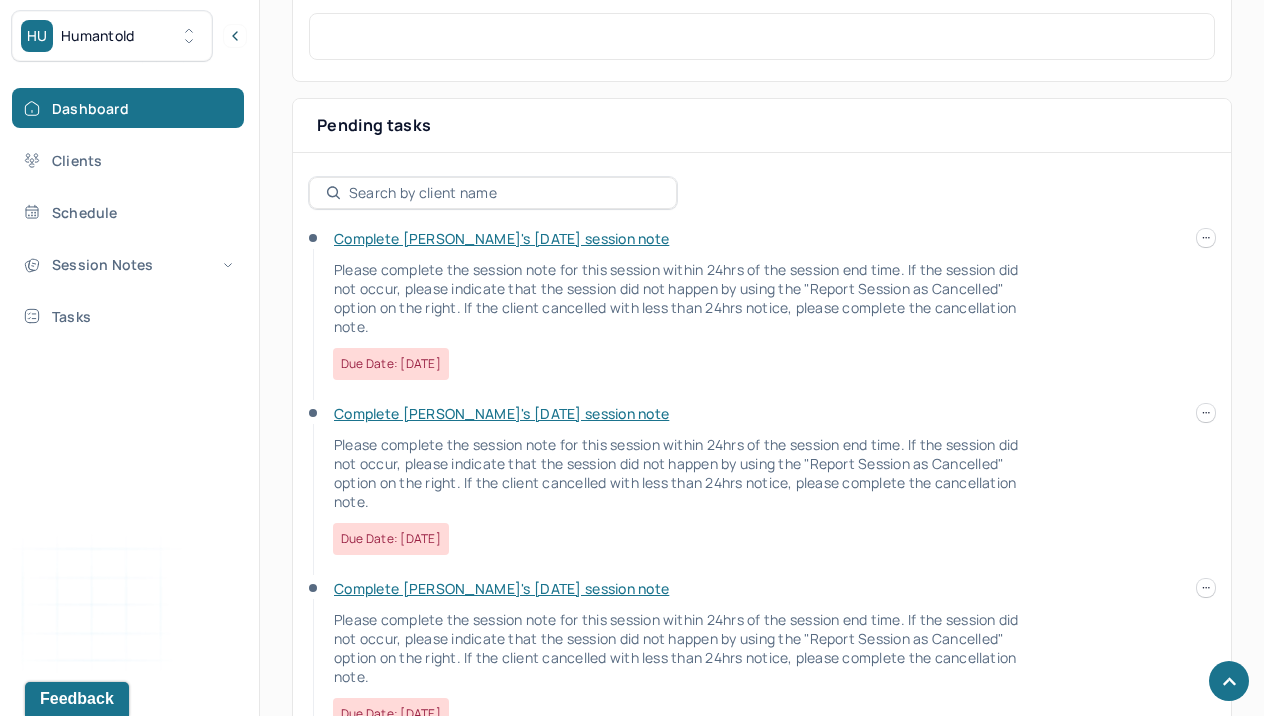 scroll, scrollTop: 707, scrollLeft: 0, axis: vertical 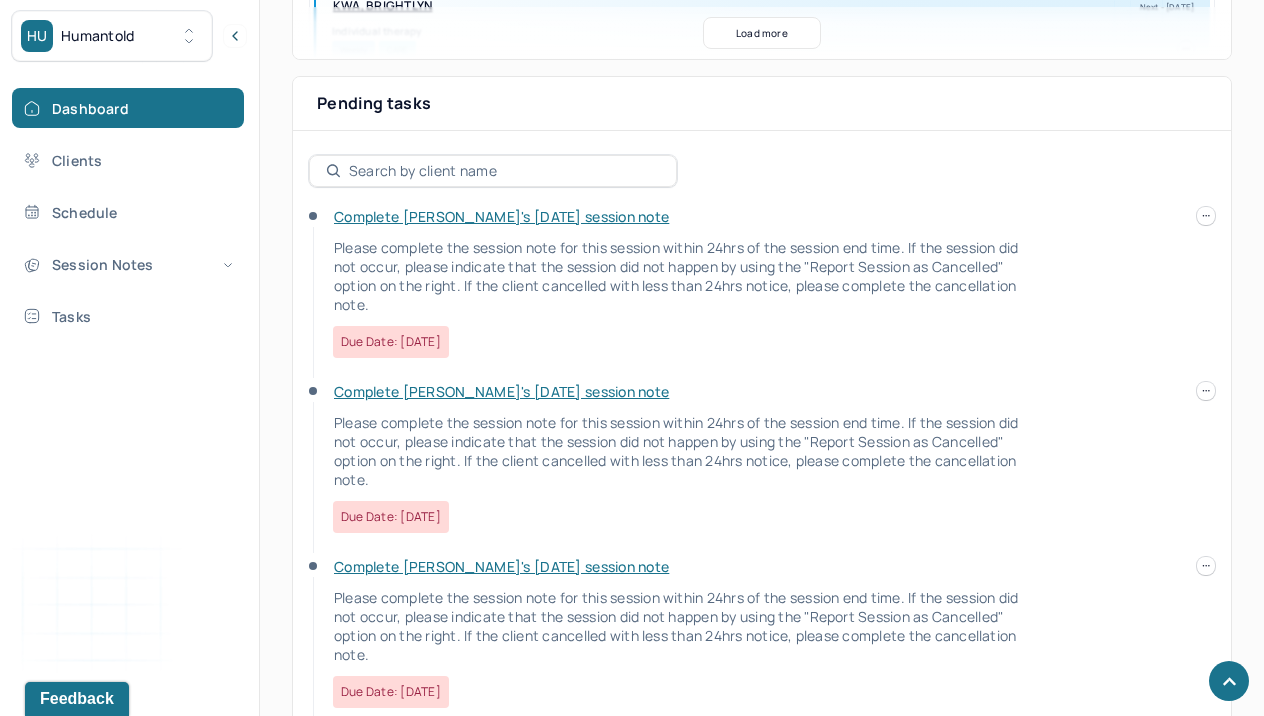 click on "HU Humantold       Dashboard Clients Schedule Session Notes Tasks AK [PERSON_NAME] provider   Logout   Diagnosis codes on session notes are currently limited to one (1). Only input the primary diagnosis.       Search by client name, chart number     FAQs     AK [PERSON_NAME] Let’s get you started 🚀 You can manage your caseload and availability here   this week   SESSIONS SCHEDULED 11 COMPLETED NOTES 3 LATE NOTES 0 My Schedule View caseload 6:00pm - 7:00pm   [PERSON_NAME]   Next - [DATE] Individual therapy Weekly CARE     10:00am - 11:00am   KWA, BRIGHTLYN   Next - [DATE] Individual therapy Weekly CARE     4:00pm - 5:00pm   ENG, [PERSON_NAME]   Next - [DATE] Teletherapy Weekly CARE     7:00pm - 8:00pm   [PERSON_NAME]   Next - [DATE] Individual therapy Weekly CARE     11:00am - 12:00pm   [PERSON_NAME]   Next - [DATE] Individual therapy Bi-Weekly Self Pay     7:00pm - 8:00pm   [PERSON_NAME][GEOGRAPHIC_DATA]   Next - [DATE] Individual therapy Weekly Self Pay     6:00pm - 7:00pm" at bounding box center [632, 297] 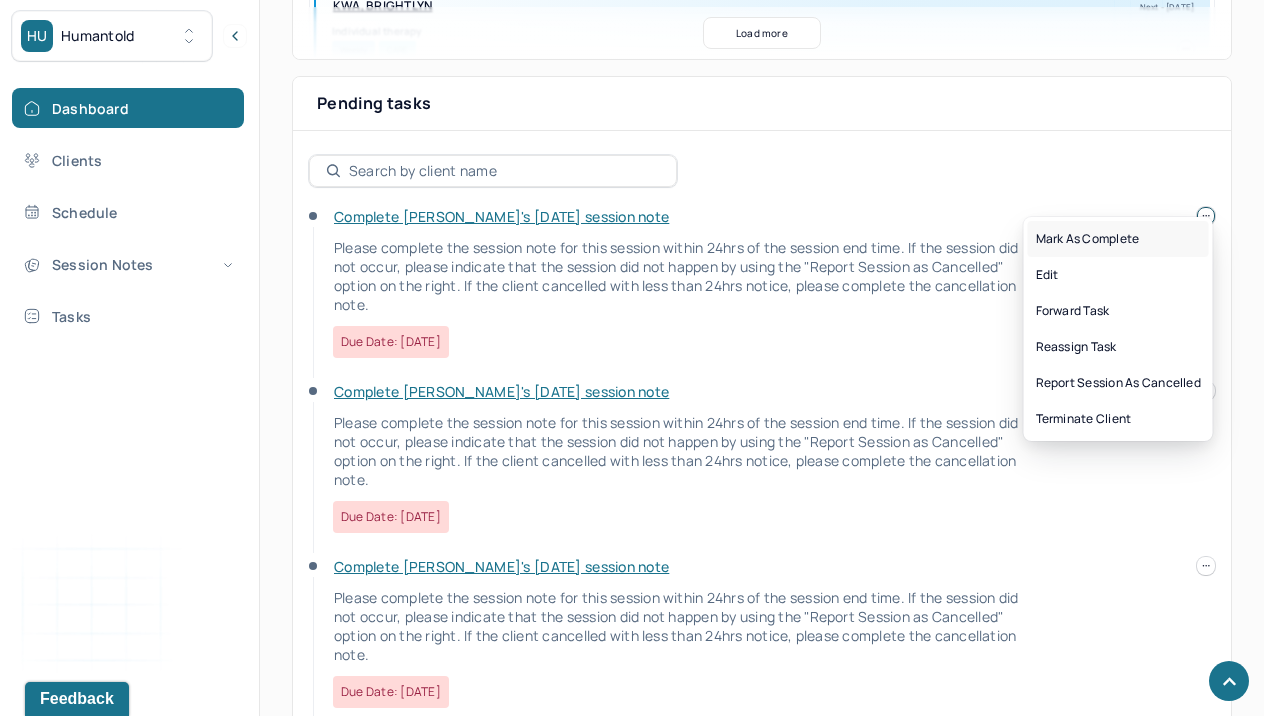 click on "Mark as complete" at bounding box center [1118, 239] 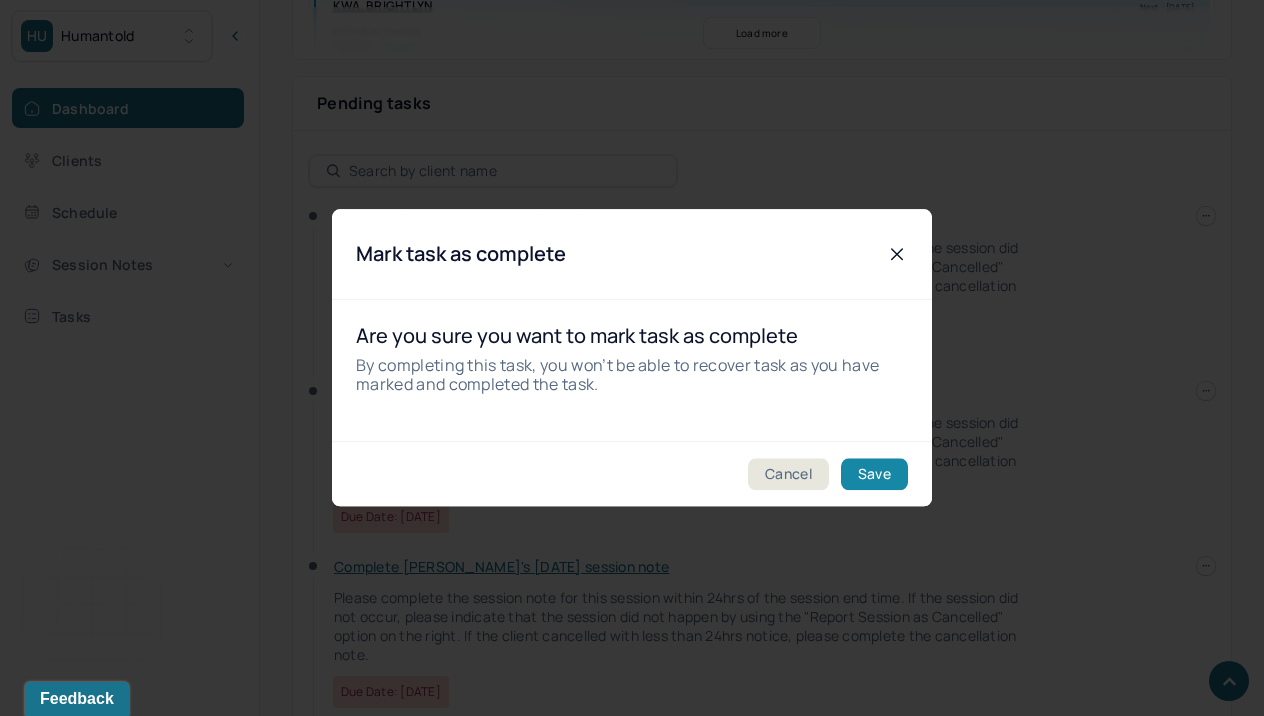 click on "Save" at bounding box center [874, 475] 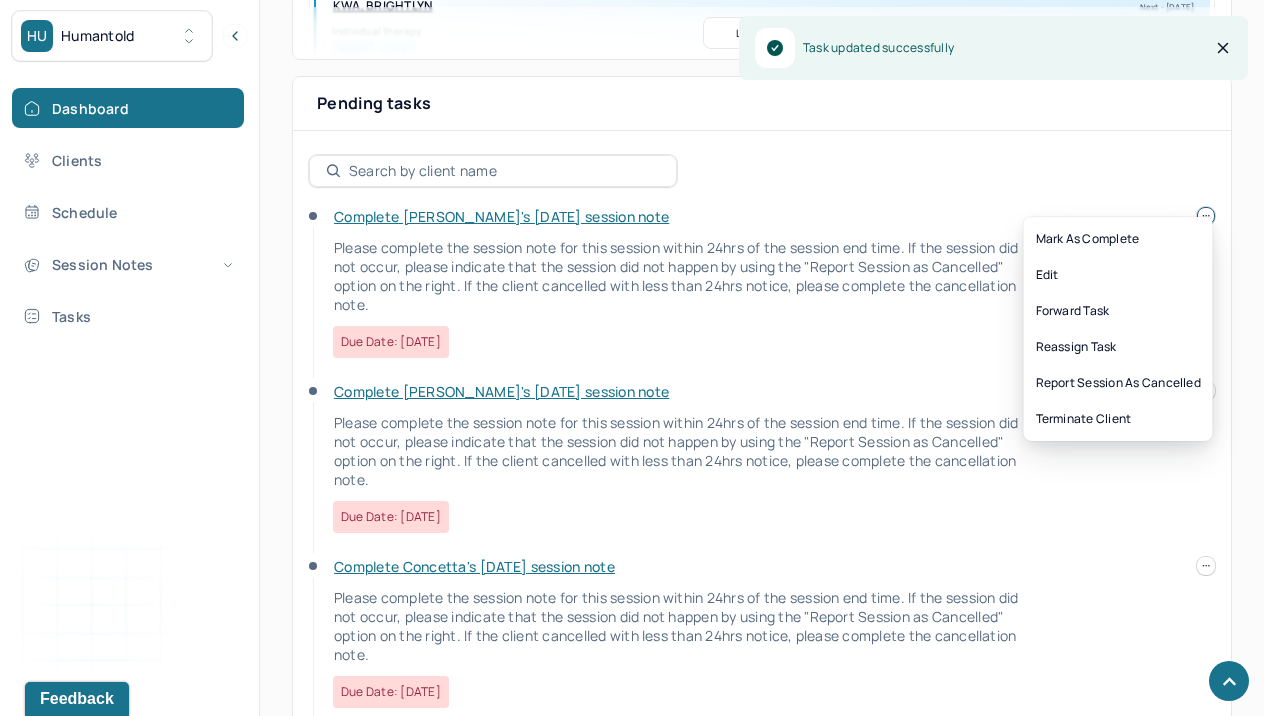 click 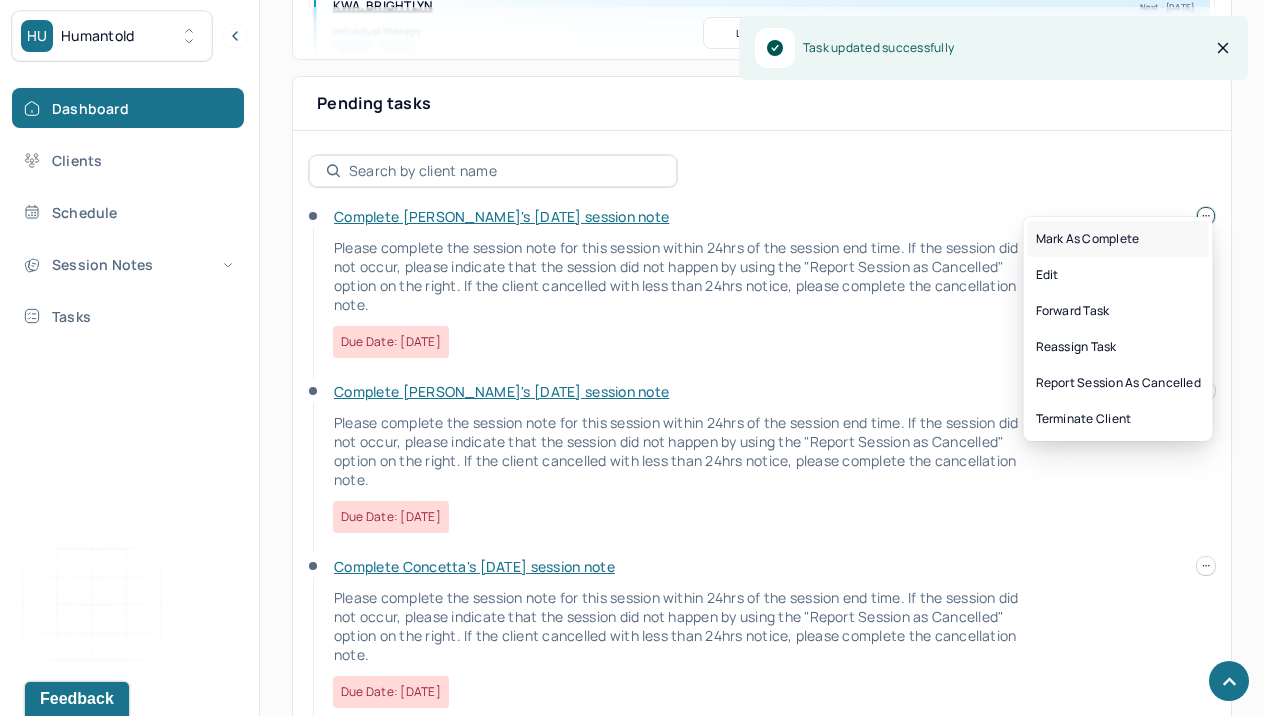 click on "Mark as complete" at bounding box center (1118, 239) 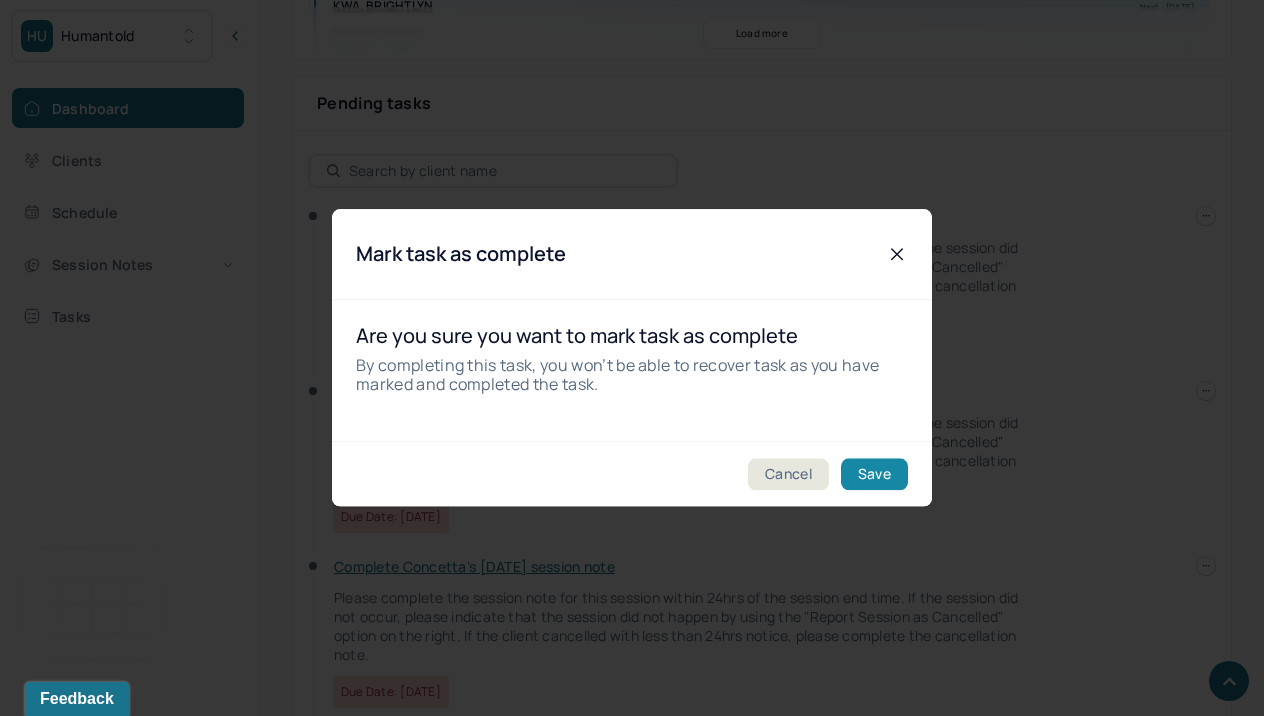 click on "Save" at bounding box center [874, 475] 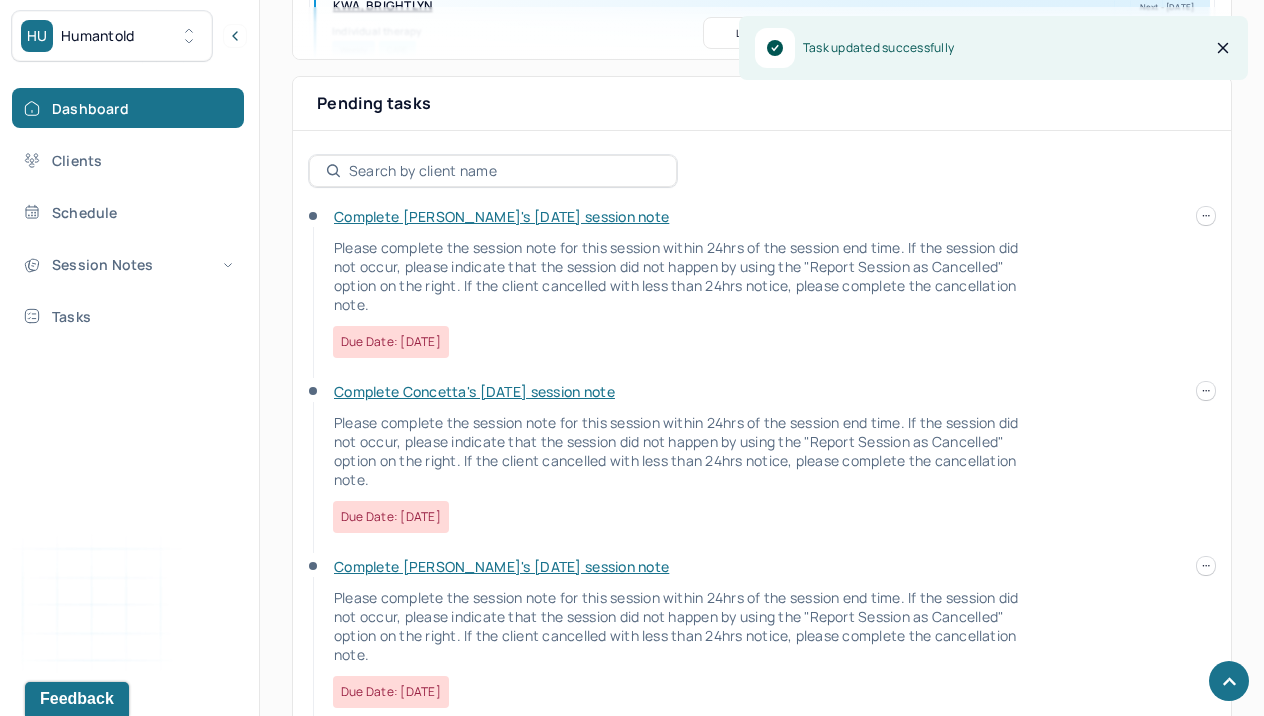 click on "Complete [PERSON_NAME]'s [DATE] session note Please complete the session note for this session within 24hrs of the session end time. If the session did not occur, please indicate that the session did not happen by using the "Report Session as Cancelled" option on the right. If the client cancelled with less than 24hrs notice, please complete the cancellation note. Due date: [DATE]     Complete Concetta's [DATE] session note Please complete the session note for this session within 24hrs of the session end time. If the session did not occur, please indicate that the session did not happen by using the "Report Session as Cancelled" option on the right. If the client cancelled with less than 24hrs notice, please complete the cancellation note. Due date: [DATE]     Complete [PERSON_NAME]'s [DATE] session note Due date: [DATE]     Complete [PERSON_NAME]'s [DATE] session note Due date: [DATE]" at bounding box center (762, 557) 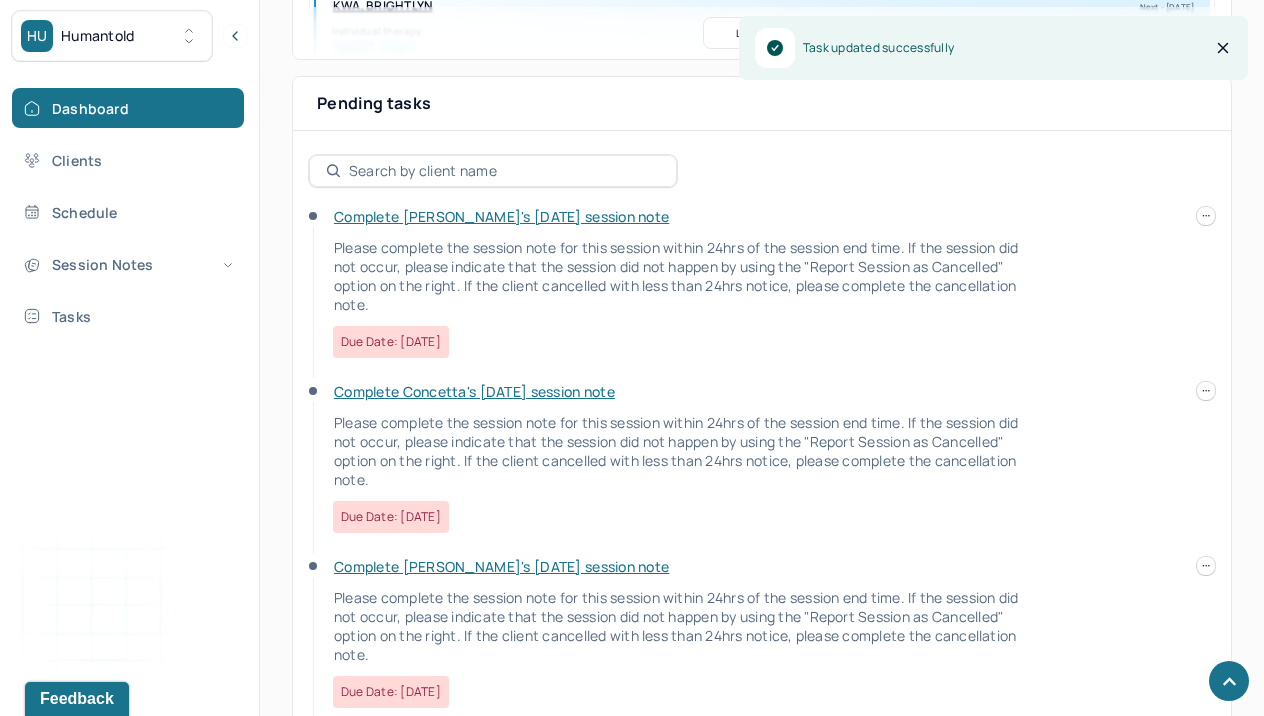 click on "HU Humantold       Dashboard Clients Schedule Session Notes Tasks AK [PERSON_NAME] provider   Logout   Diagnosis codes on session notes are currently limited to one (1). Only input the primary diagnosis.       Search by client name, chart number     FAQs     AK [PERSON_NAME] Let’s get you started 🚀 You can manage your caseload and availability here   this week   SESSIONS SCHEDULED 11 COMPLETED NOTES 3 LATE NOTES 0 My Schedule View caseload 6:00pm - 7:00pm   [PERSON_NAME]   Next - [DATE] Individual therapy Weekly CARE     10:00am - 11:00am   KWA, BRIGHTLYN   Next - [DATE] Individual therapy Weekly CARE     4:00pm - 5:00pm   ENG, [PERSON_NAME]   Next - [DATE] Teletherapy Weekly CARE     7:00pm - 8:00pm   [PERSON_NAME]   Next - [DATE] Individual therapy Weekly CARE     11:00am - 12:00pm   [PERSON_NAME]   Next - [DATE] Individual therapy Bi-Weekly Self Pay     7:00pm - 8:00pm   [PERSON_NAME][GEOGRAPHIC_DATA]   Next - [DATE] Individual therapy Weekly Self Pay     6:00pm - 7:00pm" at bounding box center [632, 122] 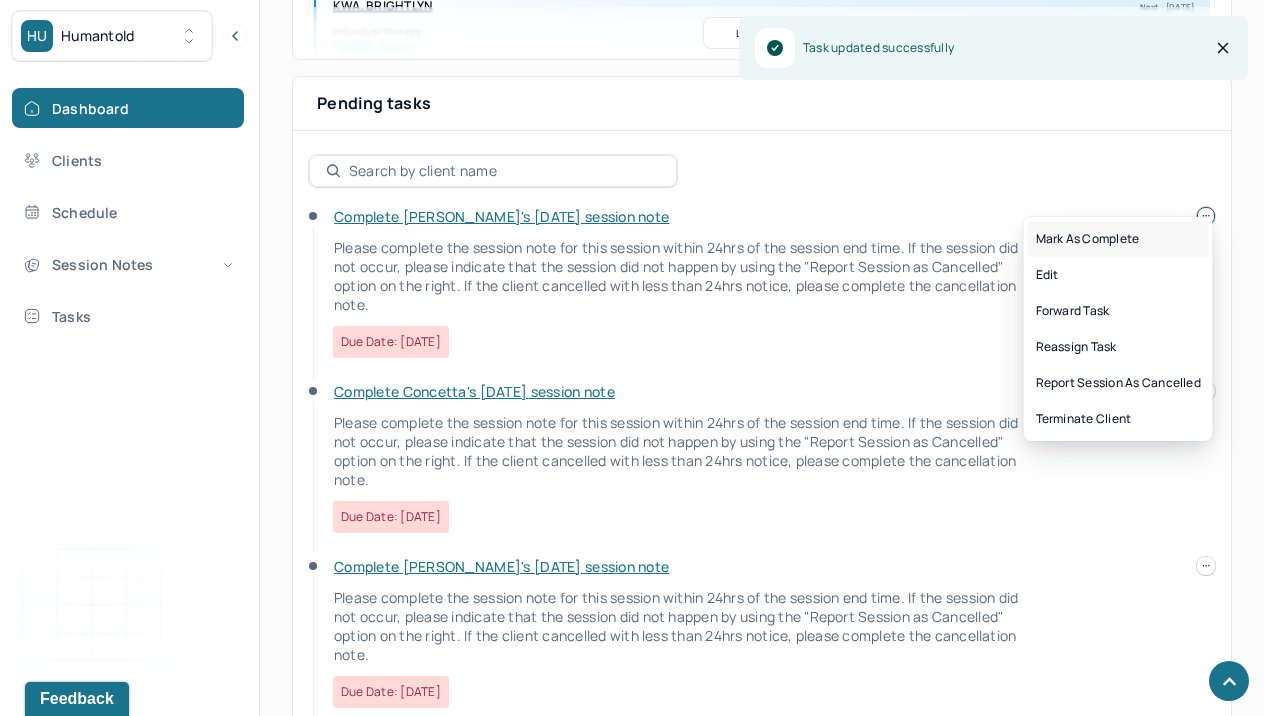 click on "Mark as complete" at bounding box center (1118, 239) 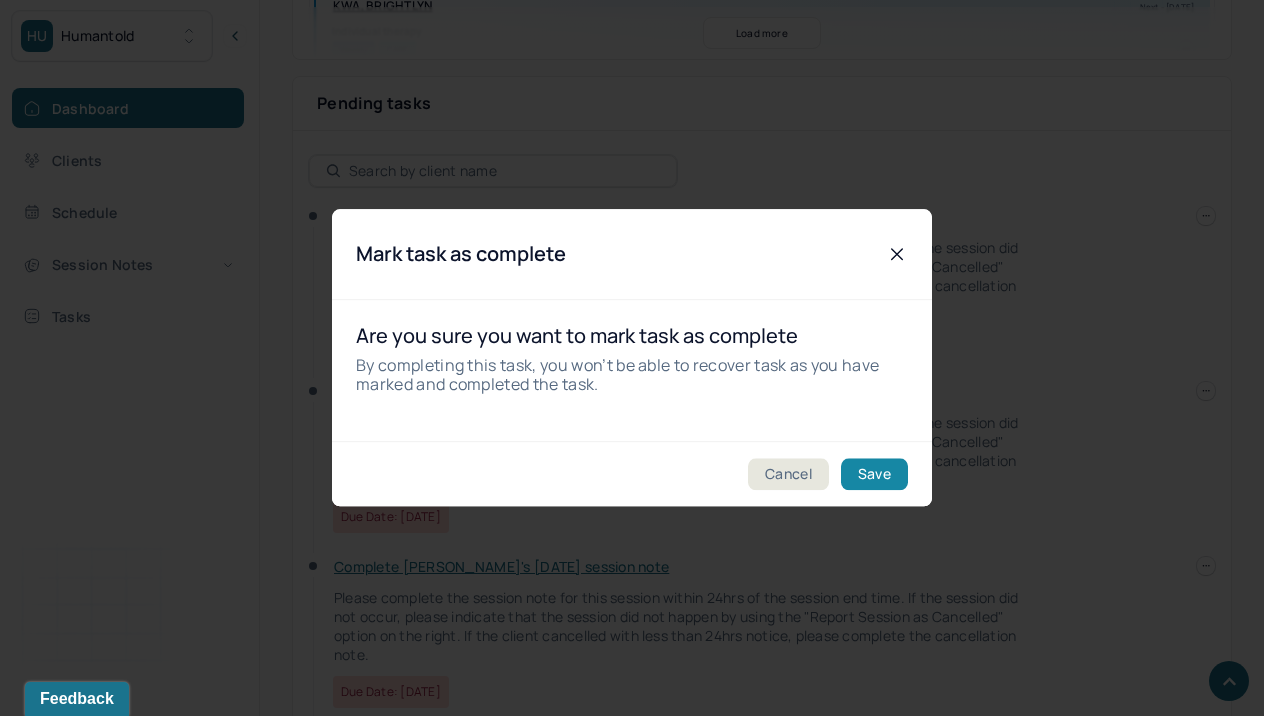 click on "Save" at bounding box center (874, 475) 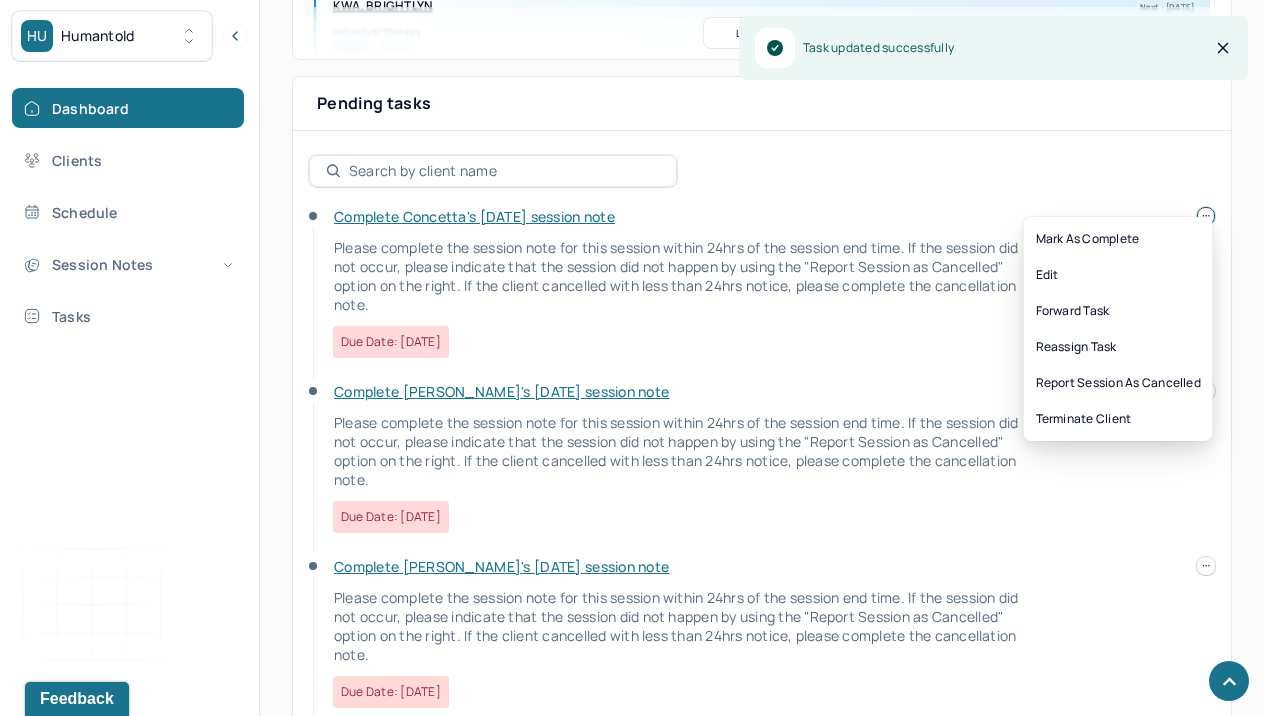 click at bounding box center [1206, 216] 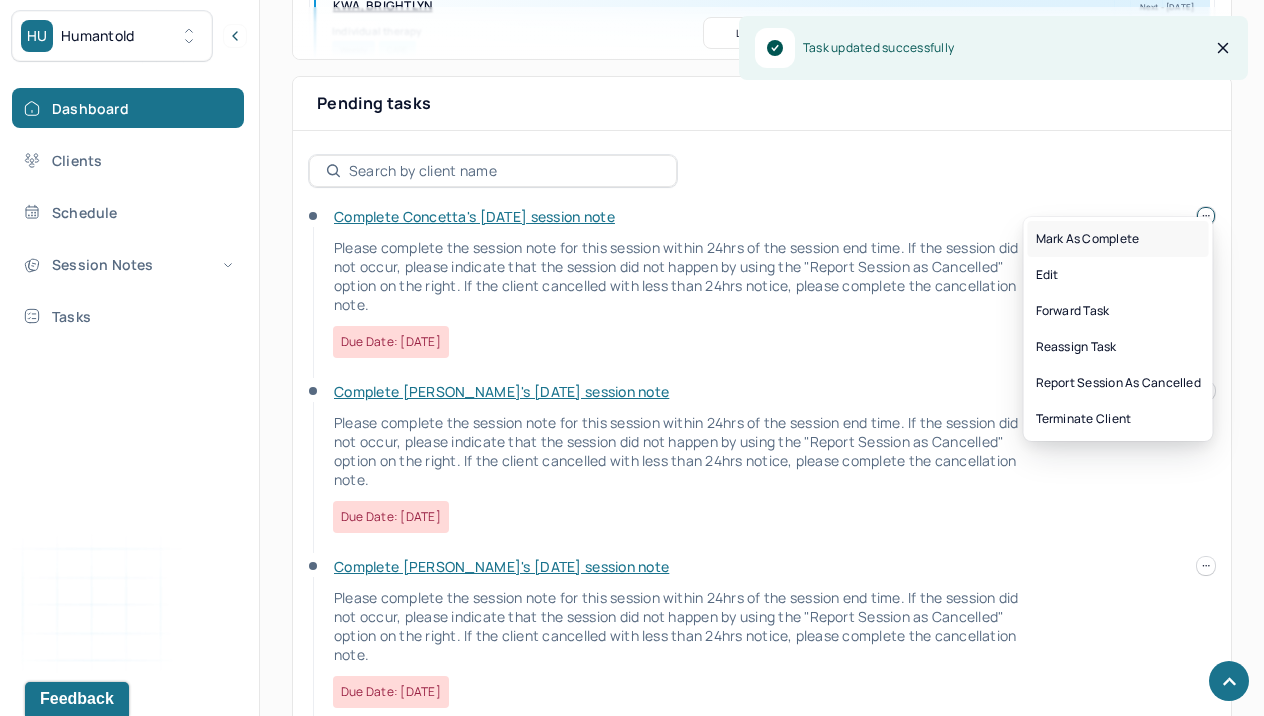 click on "Mark as complete" at bounding box center [1118, 239] 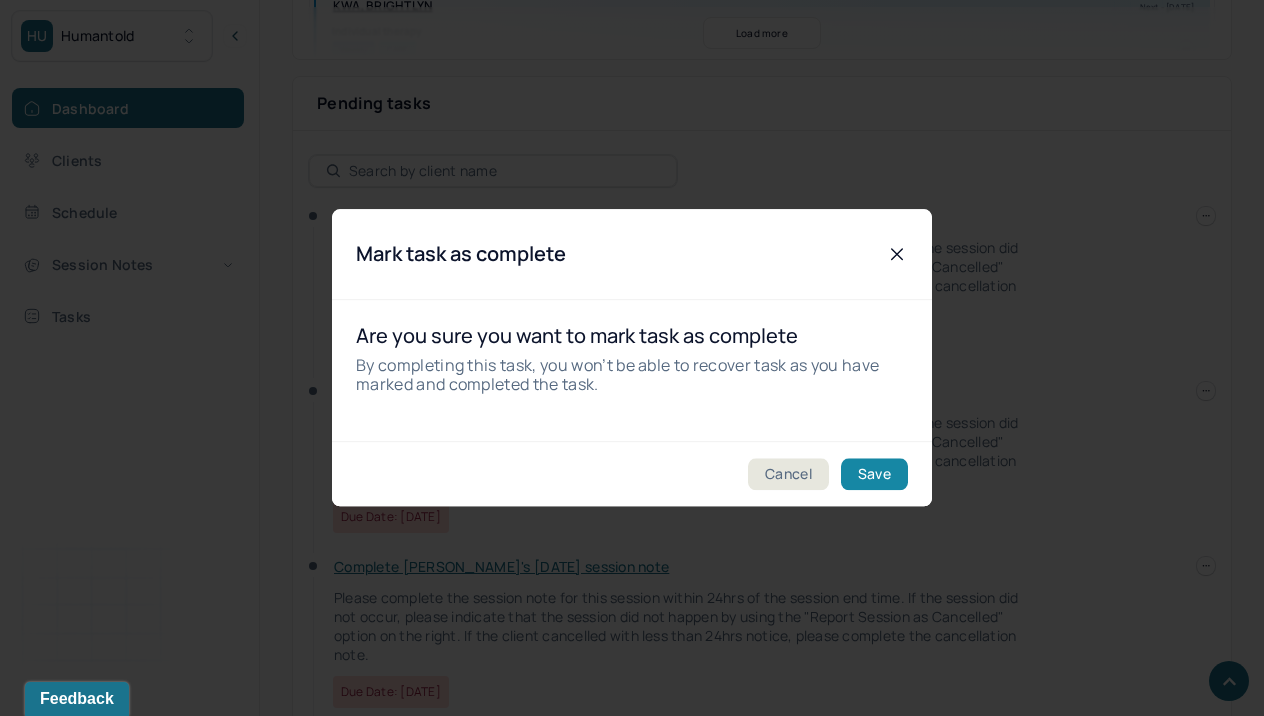 click on "Save" at bounding box center (874, 475) 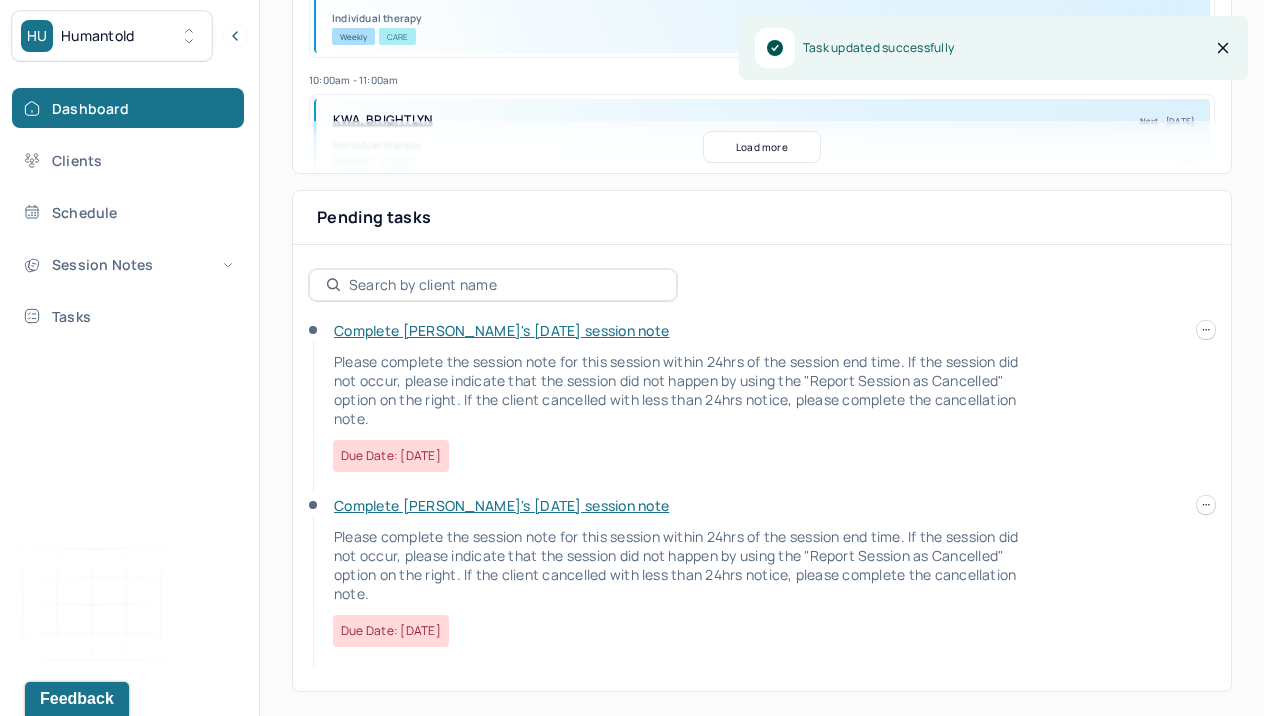 scroll, scrollTop: 592, scrollLeft: 0, axis: vertical 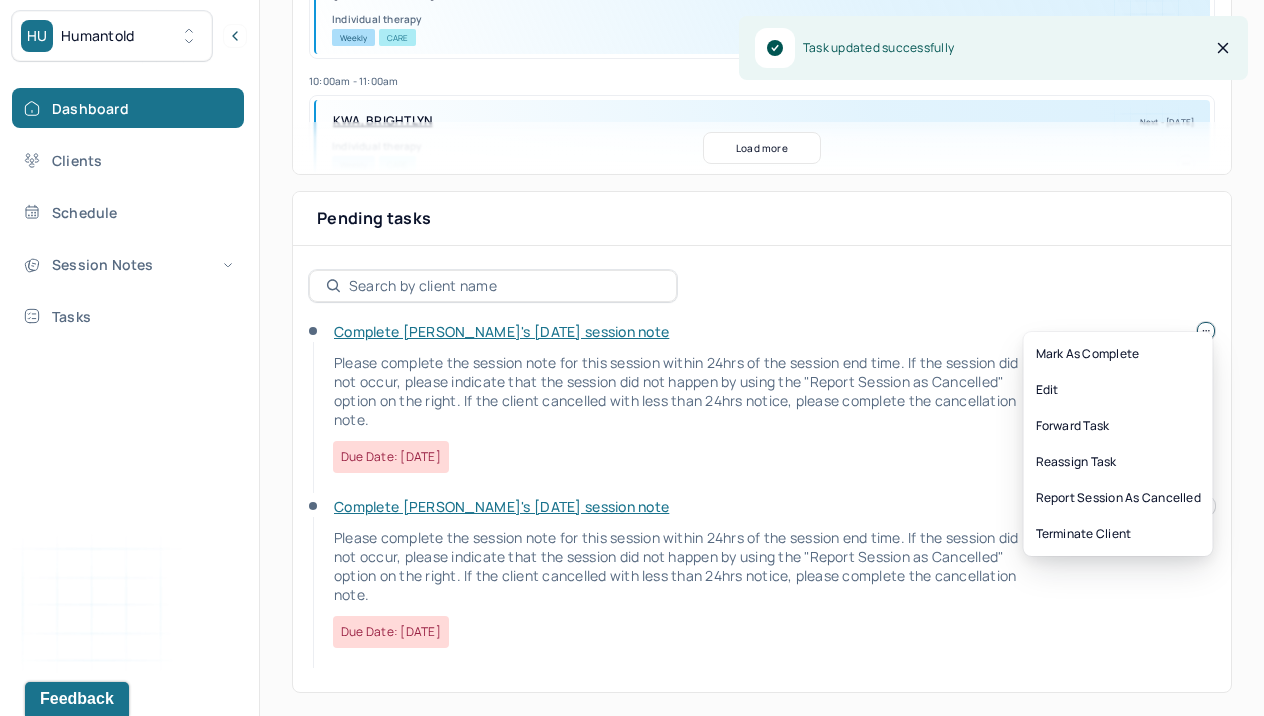 click on "HU Humantold       Dashboard Clients Schedule Session Notes Tasks AK [PERSON_NAME] provider   Logout   Diagnosis codes on session notes are currently limited to one (1). Only input the primary diagnosis.       Search by client name, chart number     FAQs     AK [PERSON_NAME] Let’s get you started 🚀 You can manage your caseload and availability here   this week   SESSIONS SCHEDULED 11 COMPLETED NOTES 3 LATE NOTES 0 My Schedule View caseload 6:00pm - 7:00pm   [PERSON_NAME]   Next - [DATE] Individual therapy Weekly CARE     10:00am - 11:00am   KWA, BRIGHTLYN   Next - [DATE] Individual therapy Weekly CARE     4:00pm - 5:00pm   ENG, [PERSON_NAME]   Next - [DATE] Teletherapy Weekly CARE     7:00pm - 8:00pm   [PERSON_NAME]   Next - [DATE] Individual therapy Weekly CARE     11:00am - 12:00pm   [PERSON_NAME]   Next - [DATE] Individual therapy Bi-Weekly Self Pay     7:00pm - 8:00pm   [PERSON_NAME][GEOGRAPHIC_DATA]   Next - [DATE] Individual therapy Weekly Self Pay     6:00pm - 7:00pm" at bounding box center (632, 62) 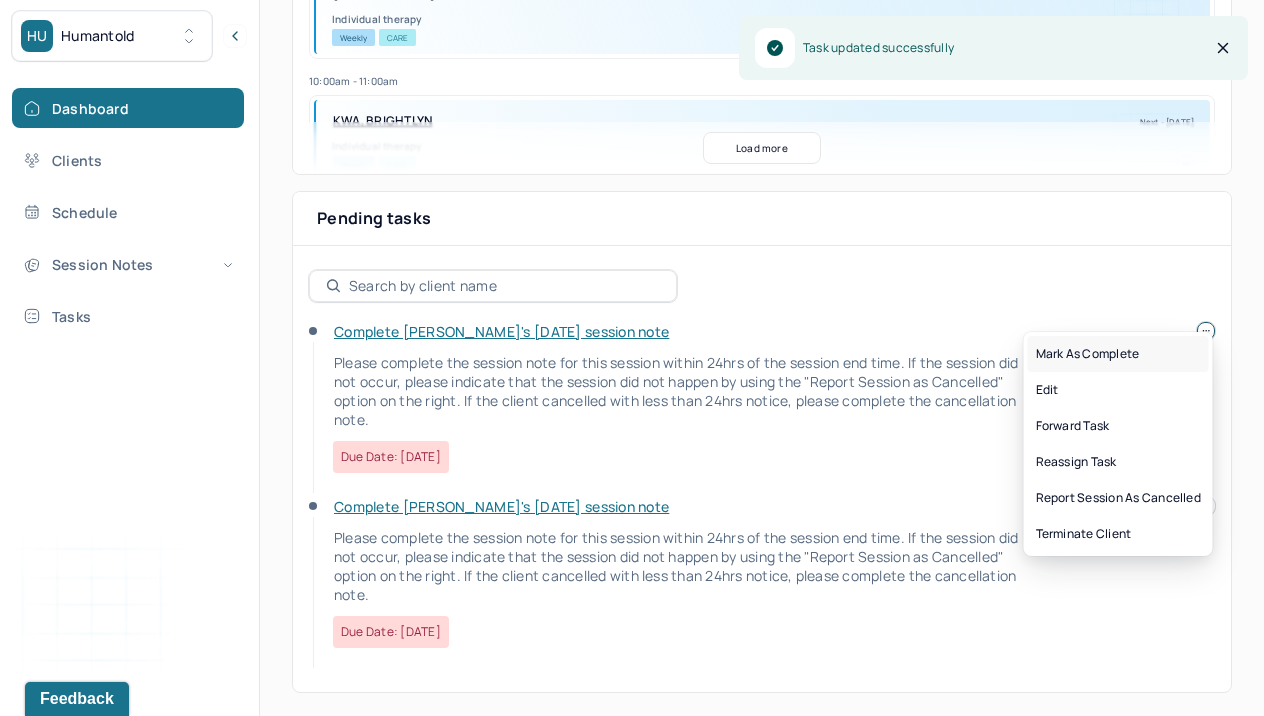 click on "Mark as complete" at bounding box center [1118, 354] 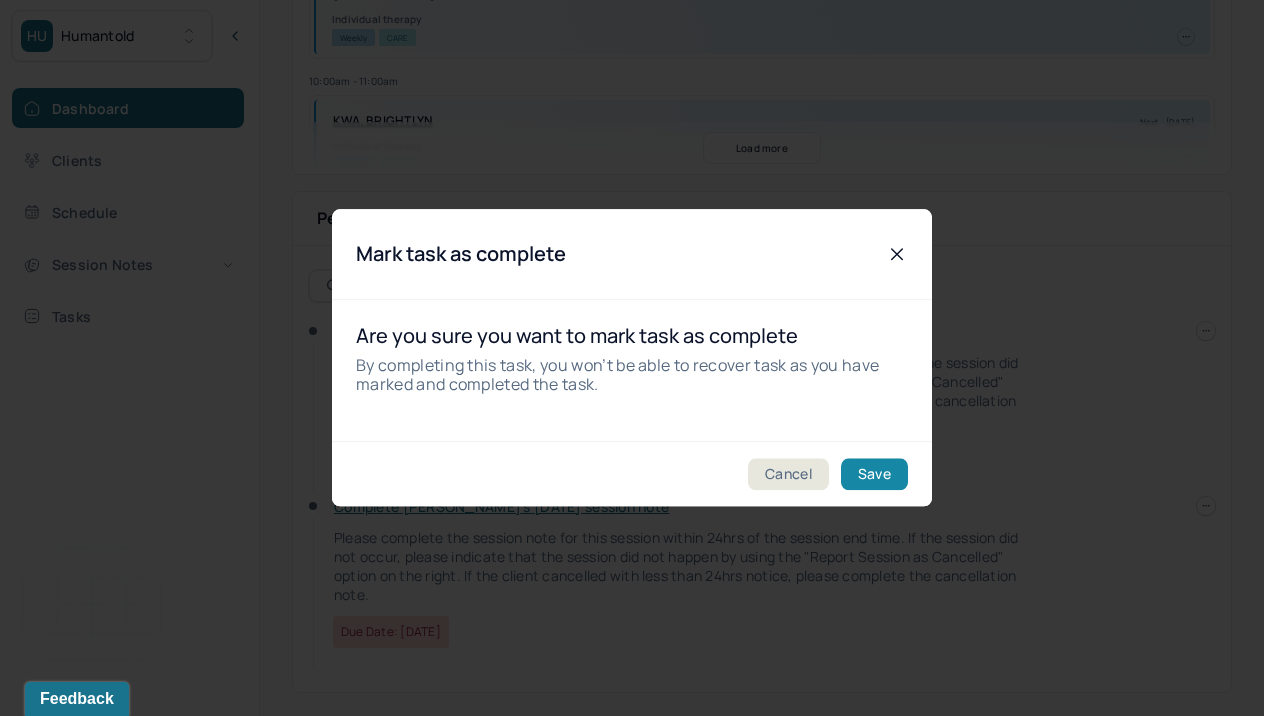 click on "Save" at bounding box center (874, 475) 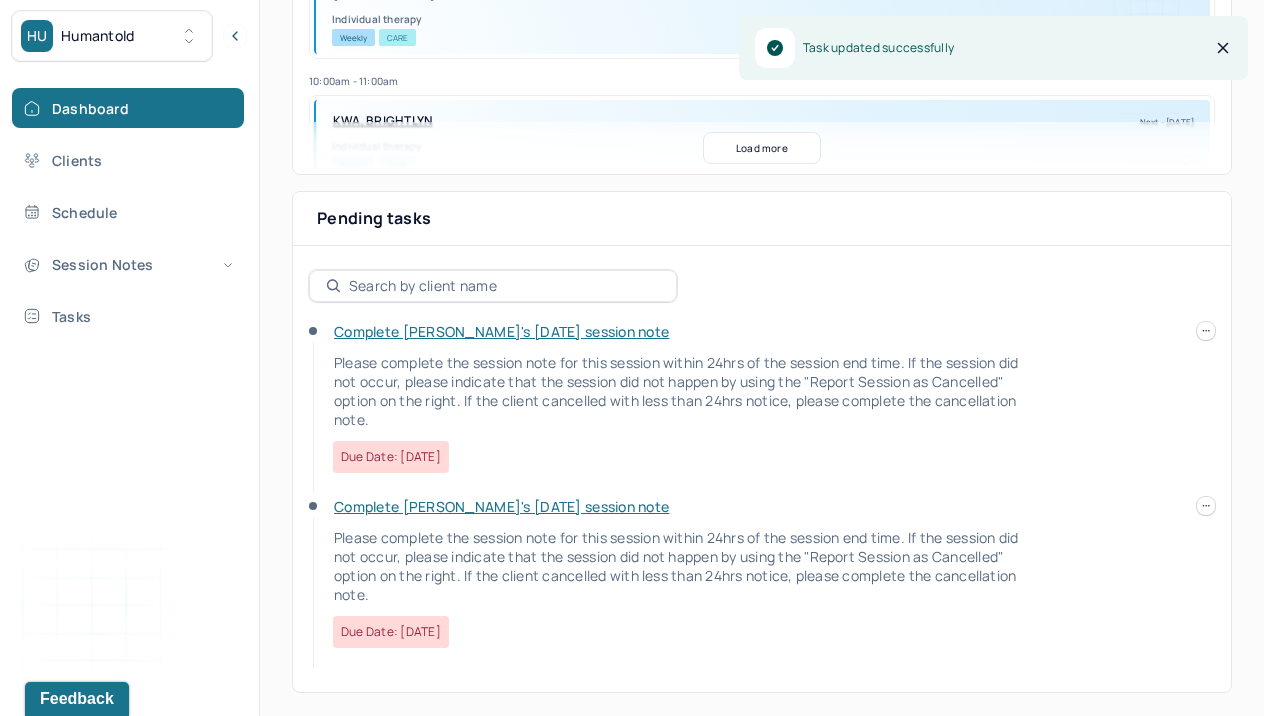 scroll, scrollTop: 417, scrollLeft: 0, axis: vertical 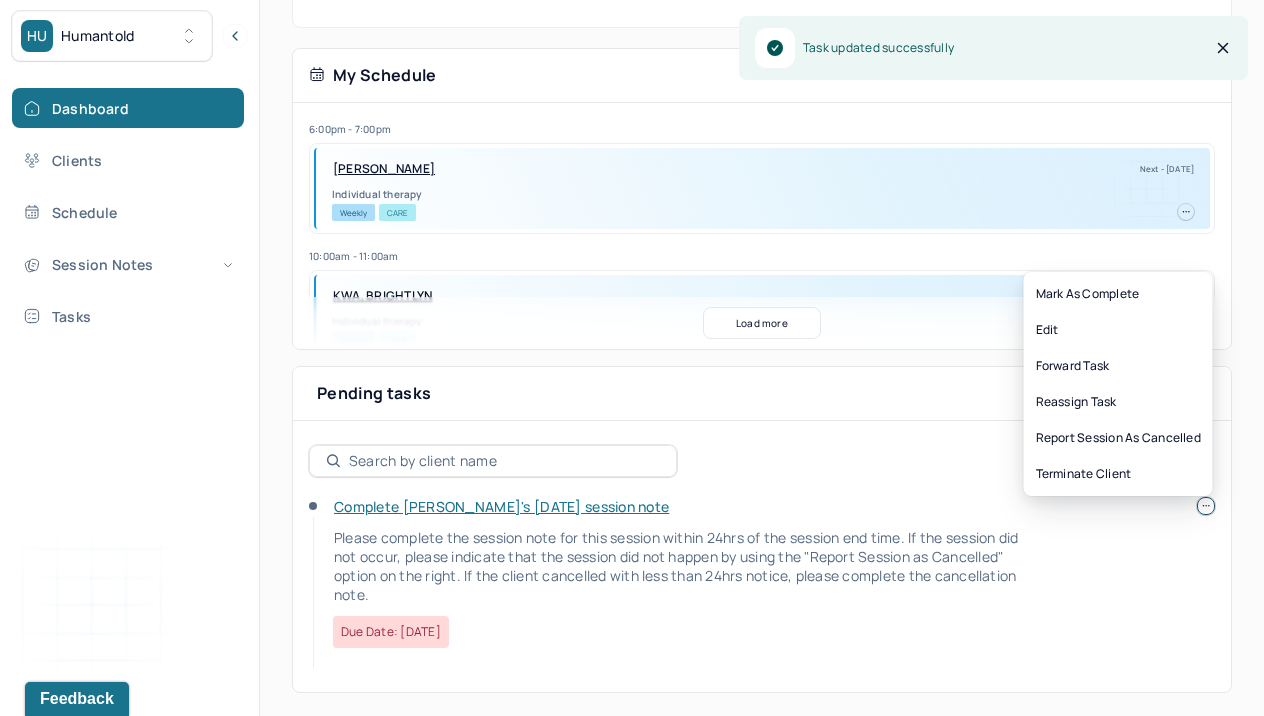 click at bounding box center (1206, 506) 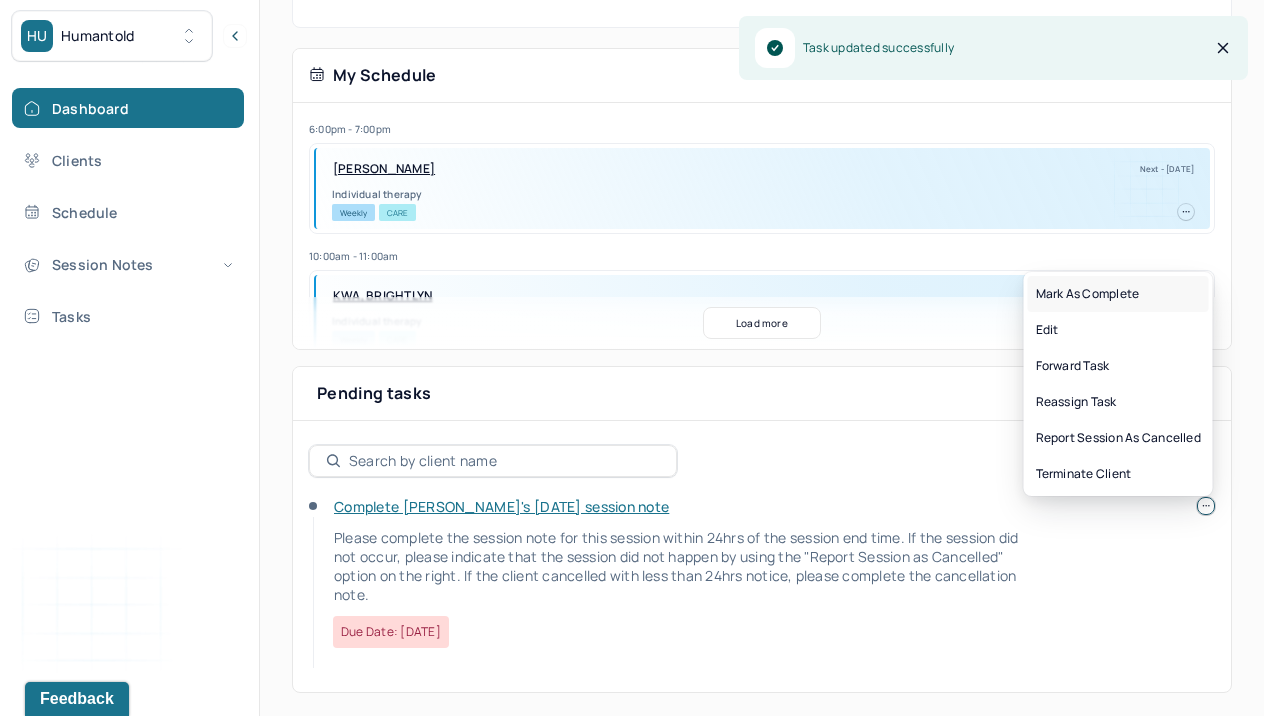click on "Mark as complete" at bounding box center [1118, 294] 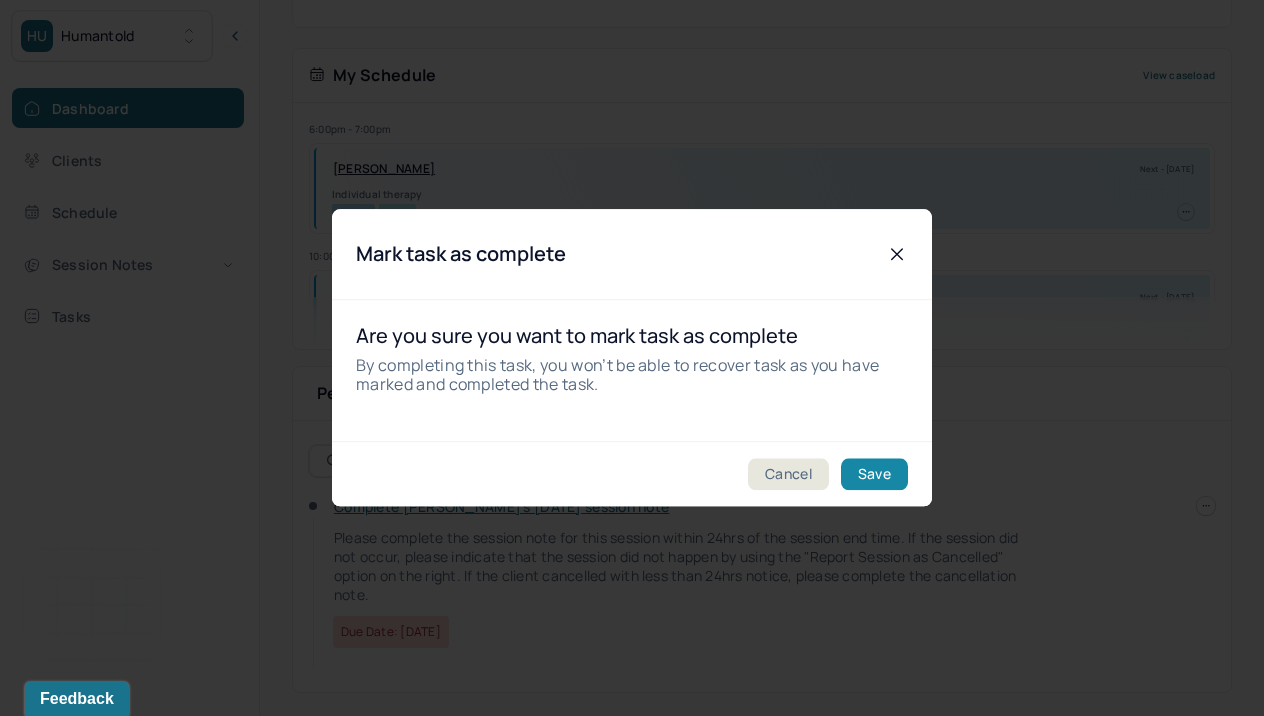 click on "Save" at bounding box center [874, 475] 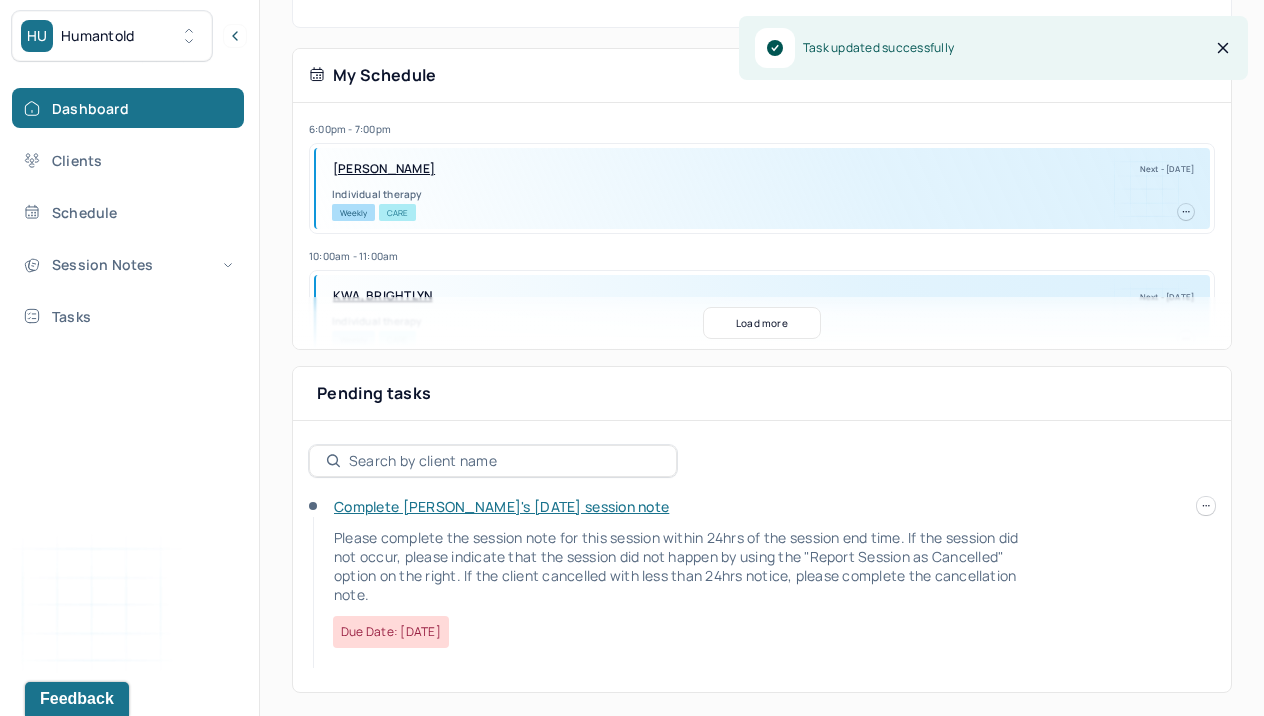 scroll, scrollTop: 330, scrollLeft: 0, axis: vertical 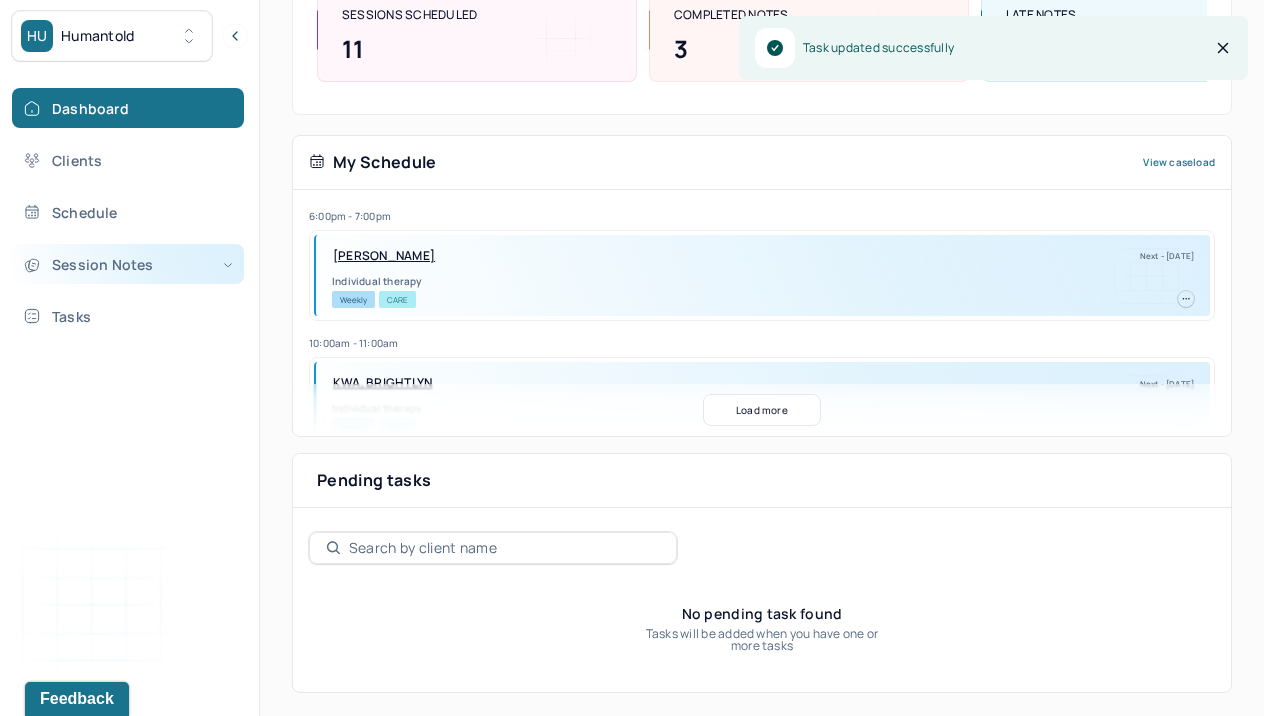 click on "Session Notes" at bounding box center [128, 264] 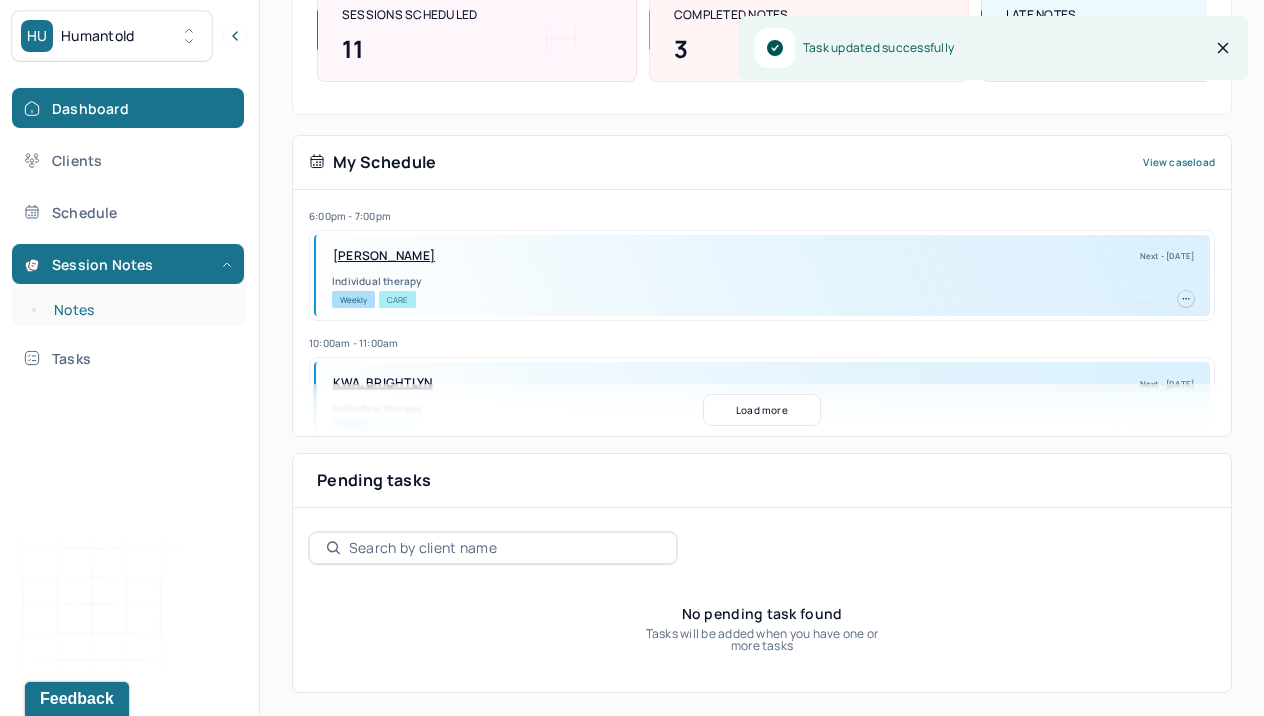 click on "Notes" at bounding box center [139, 310] 